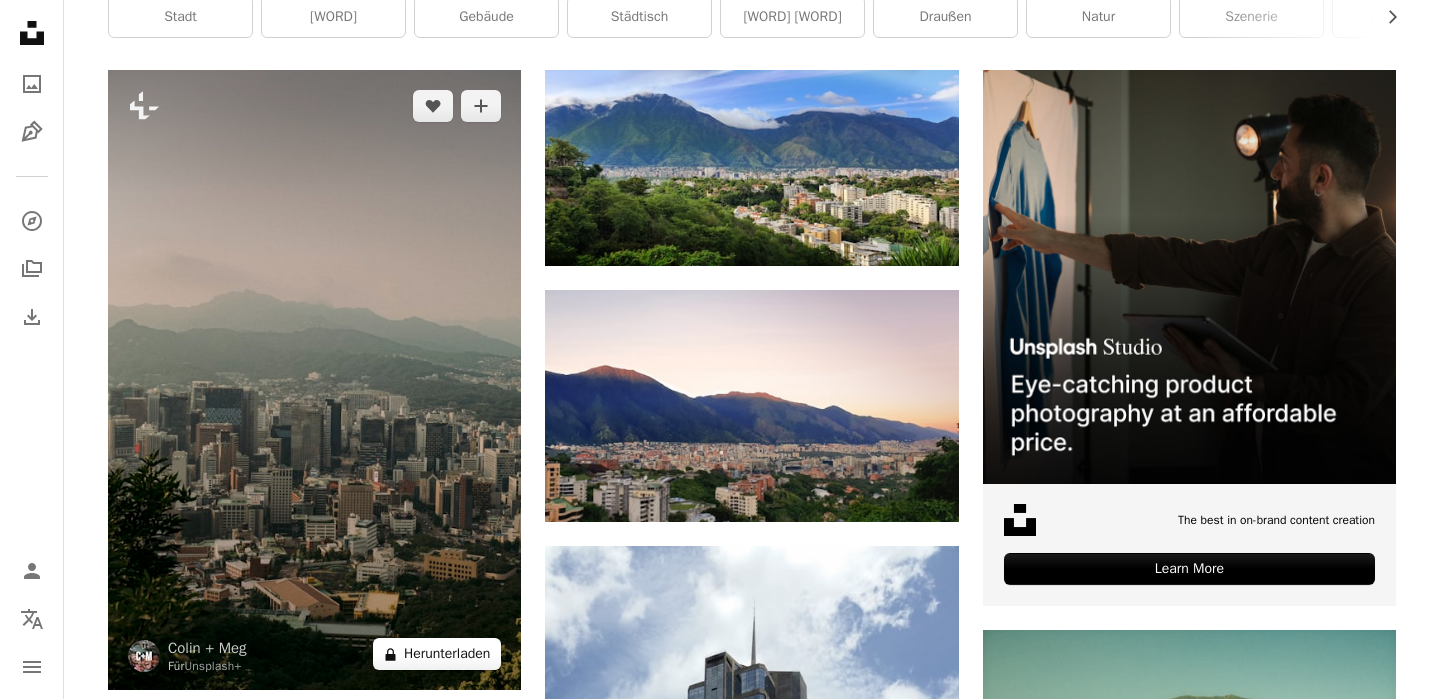 scroll, scrollTop: 429, scrollLeft: 0, axis: vertical 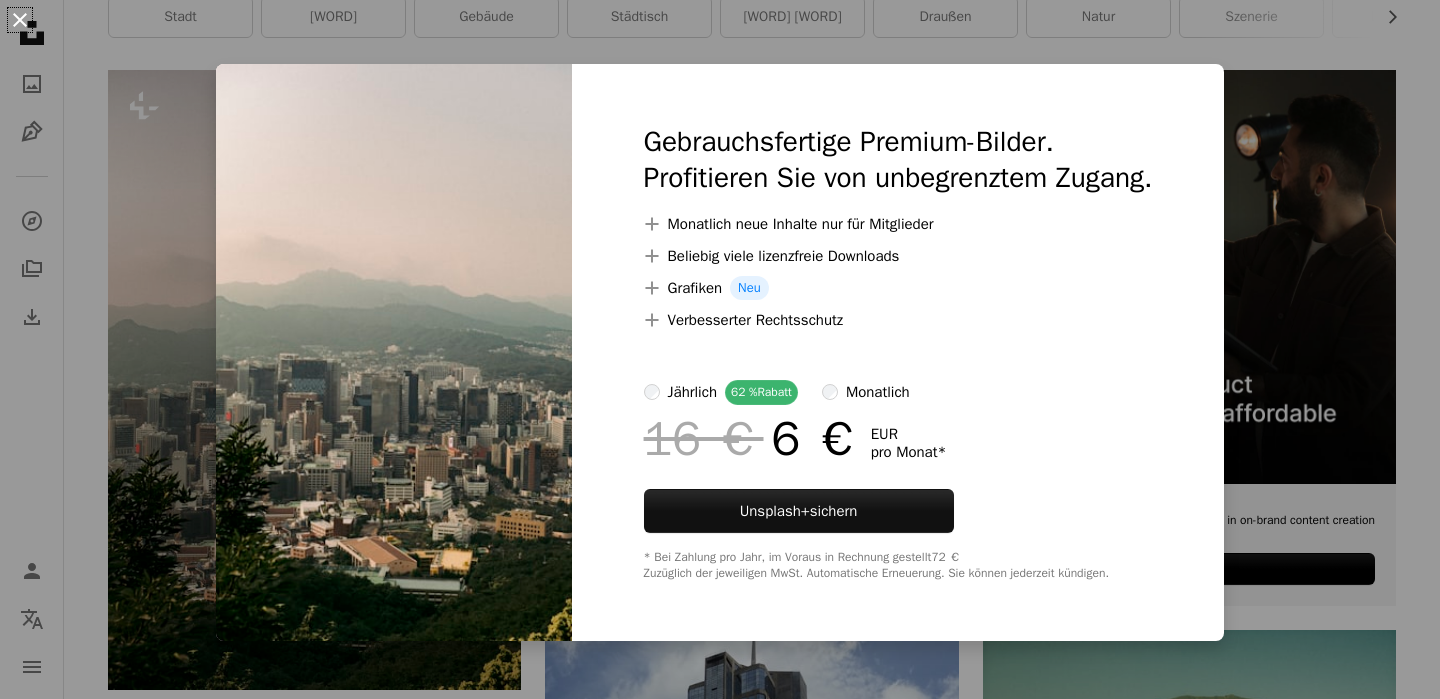 click on "An X shape" at bounding box center (20, 20) 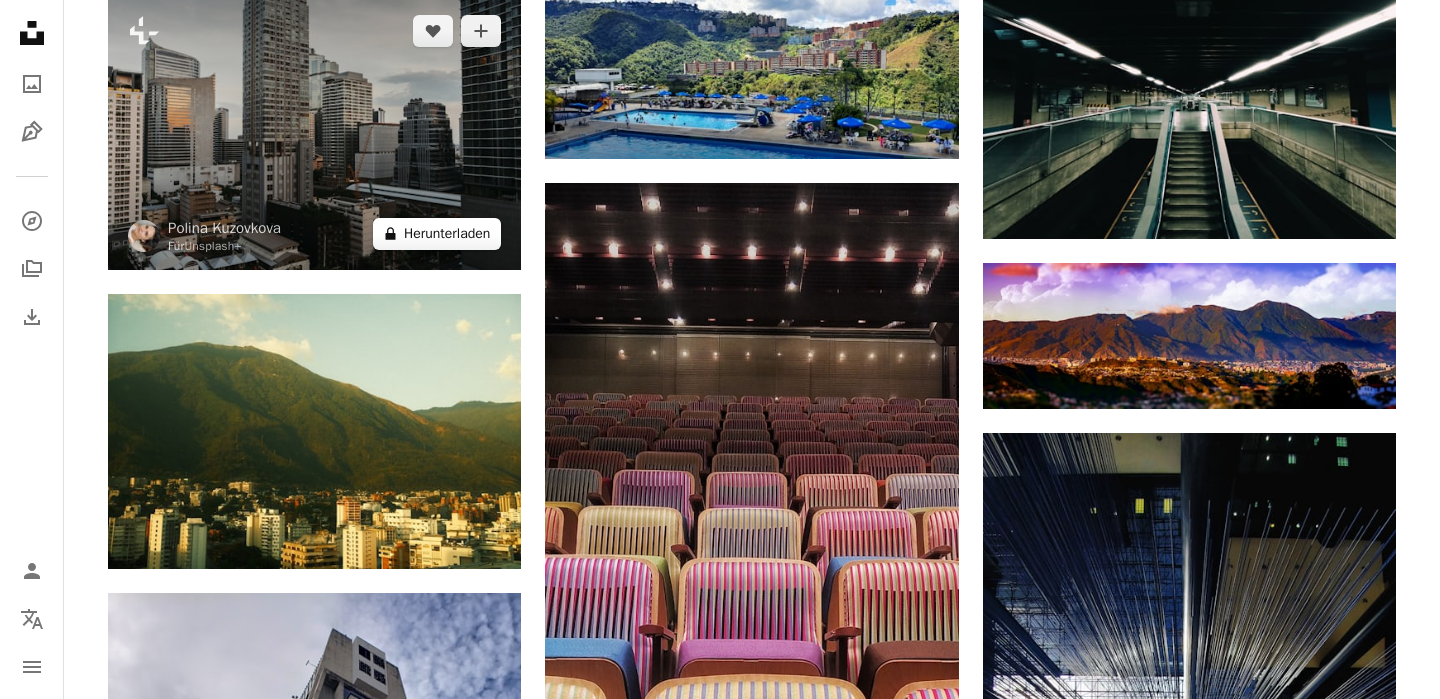 scroll, scrollTop: 2396, scrollLeft: 0, axis: vertical 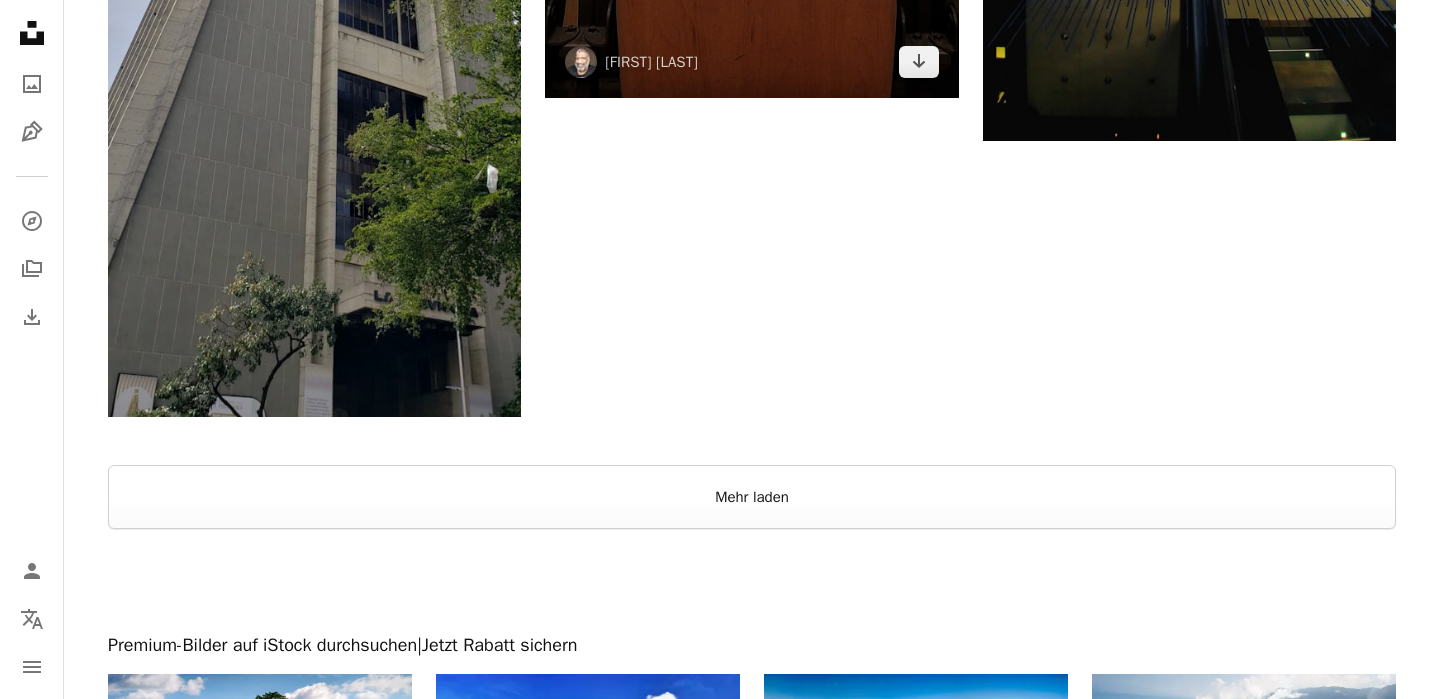 click on "Mehr laden" at bounding box center [752, 497] 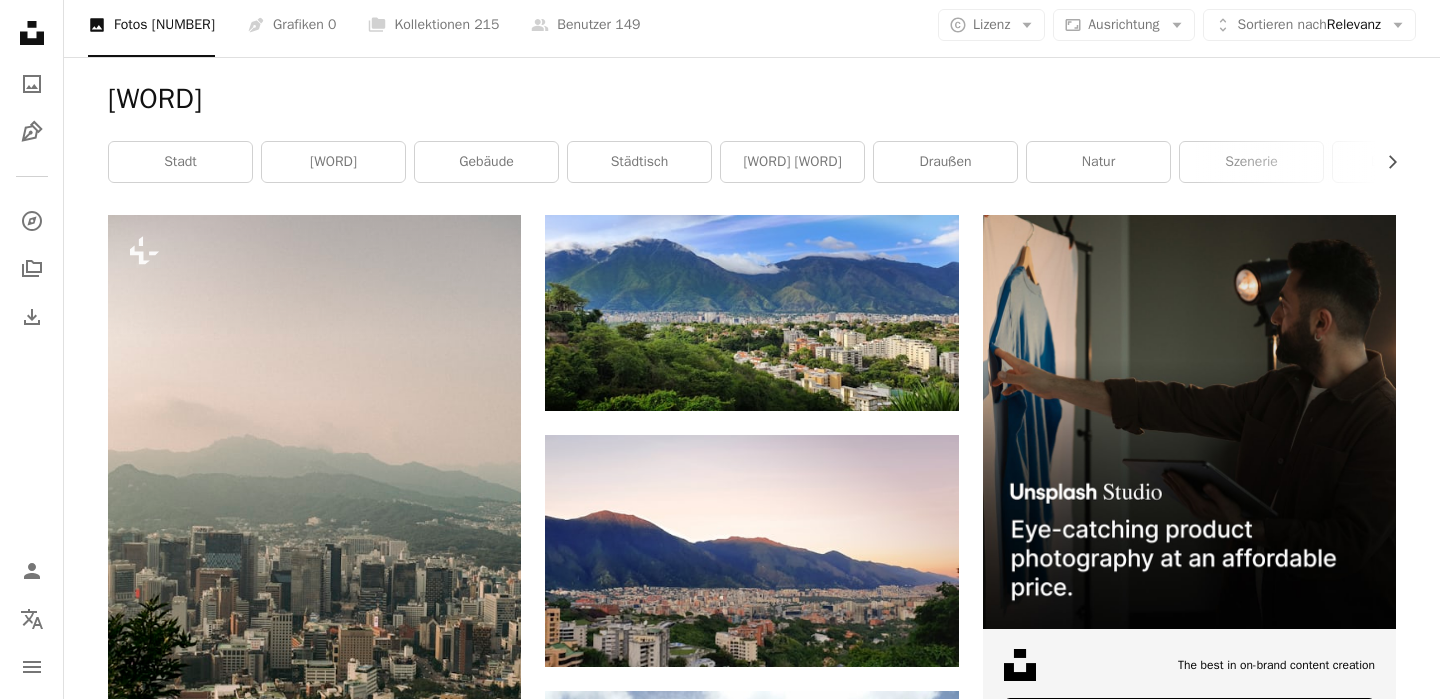 scroll, scrollTop: 349, scrollLeft: 0, axis: vertical 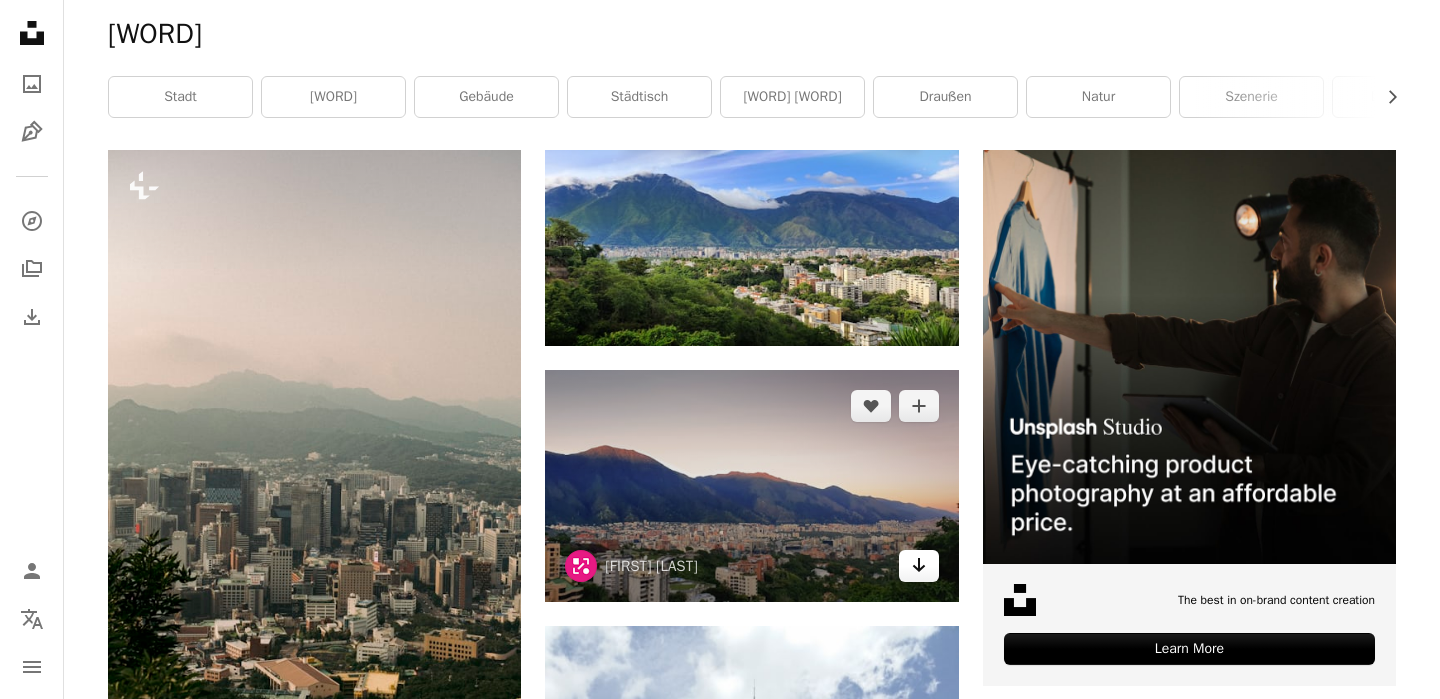 click on "Arrow pointing down" 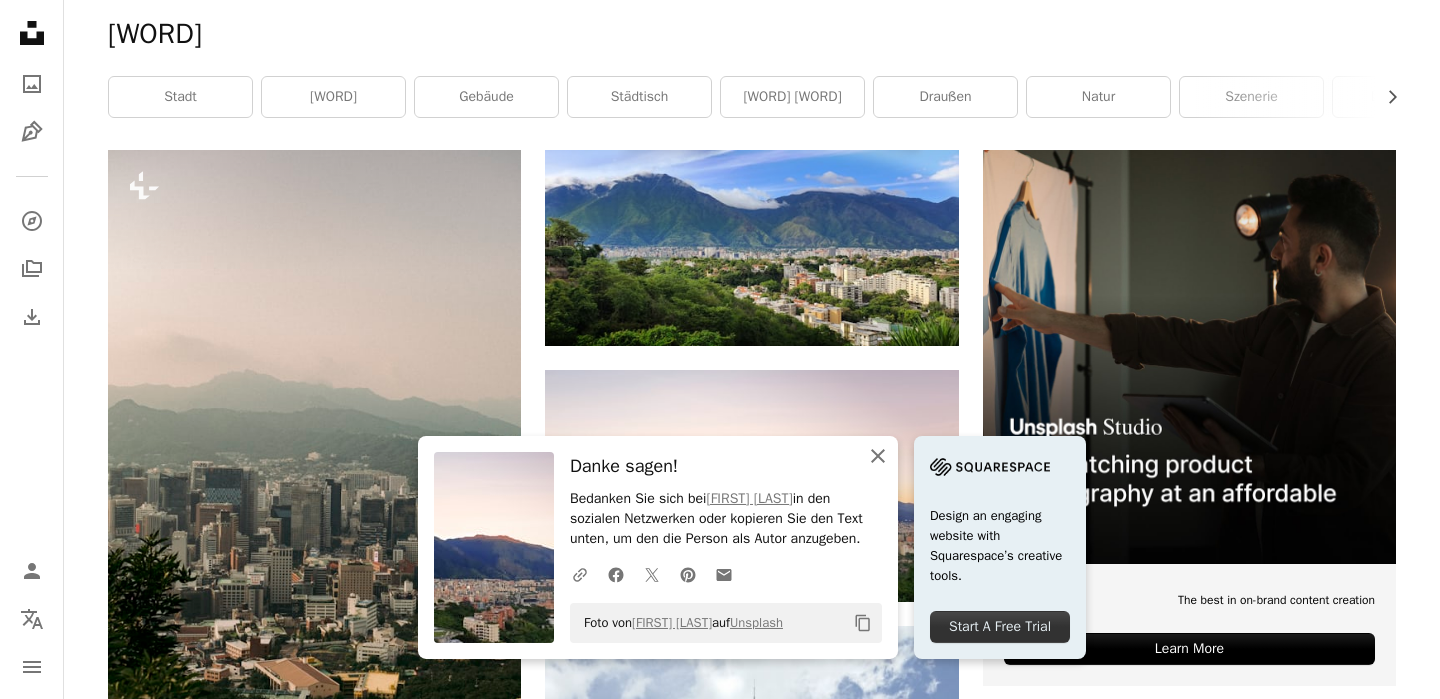click 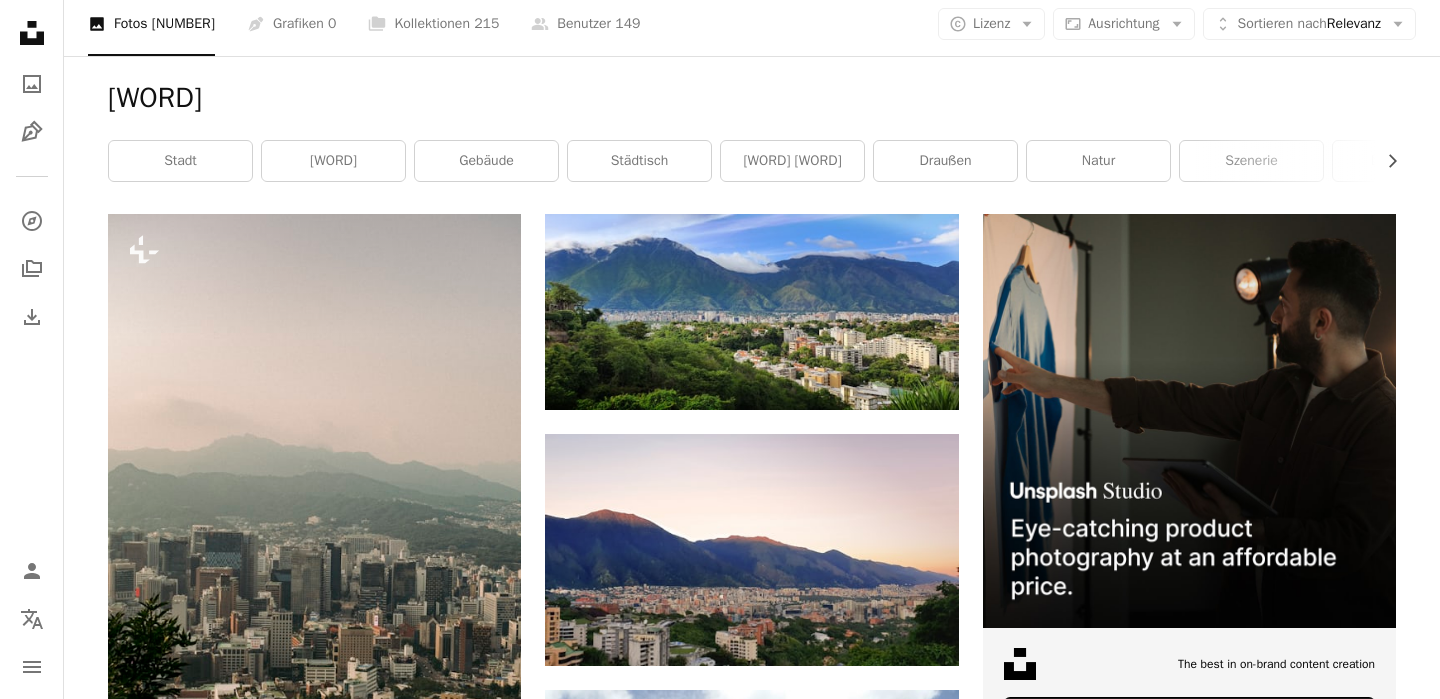 scroll, scrollTop: 219, scrollLeft: 0, axis: vertical 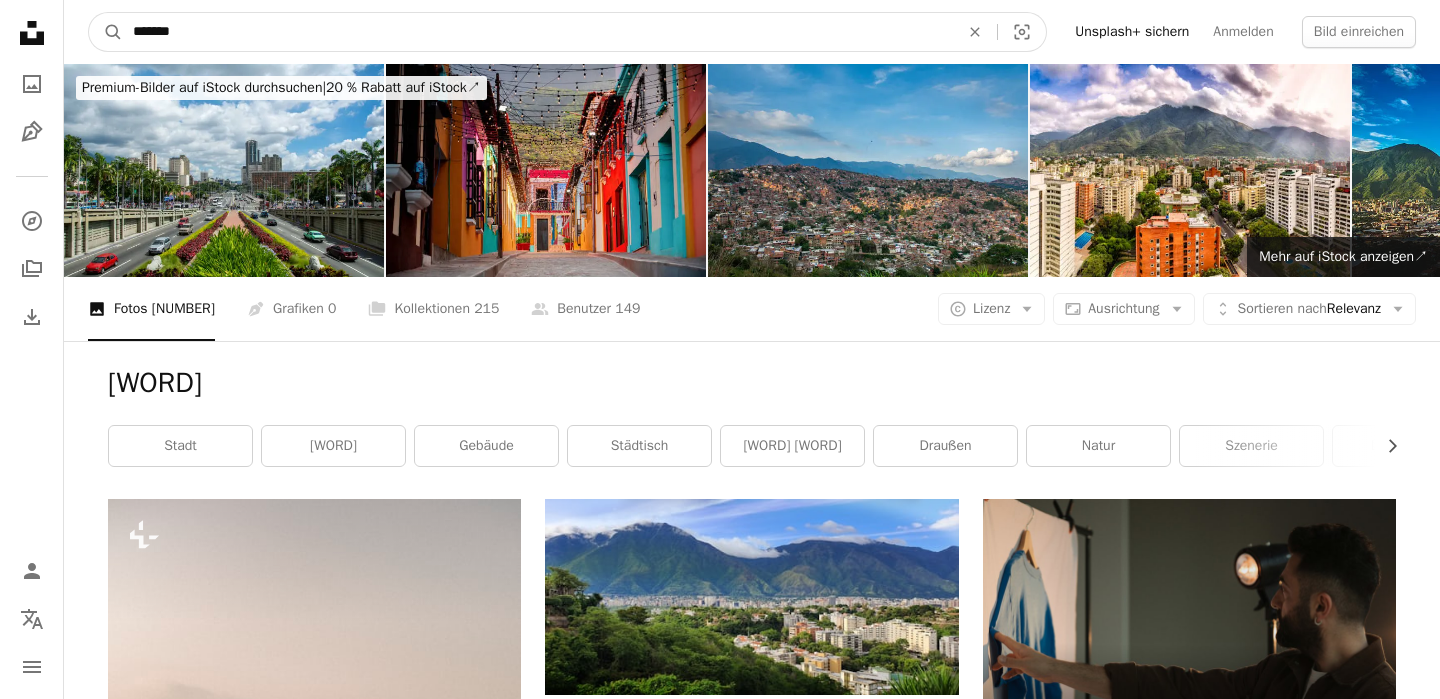 paste on "*******" 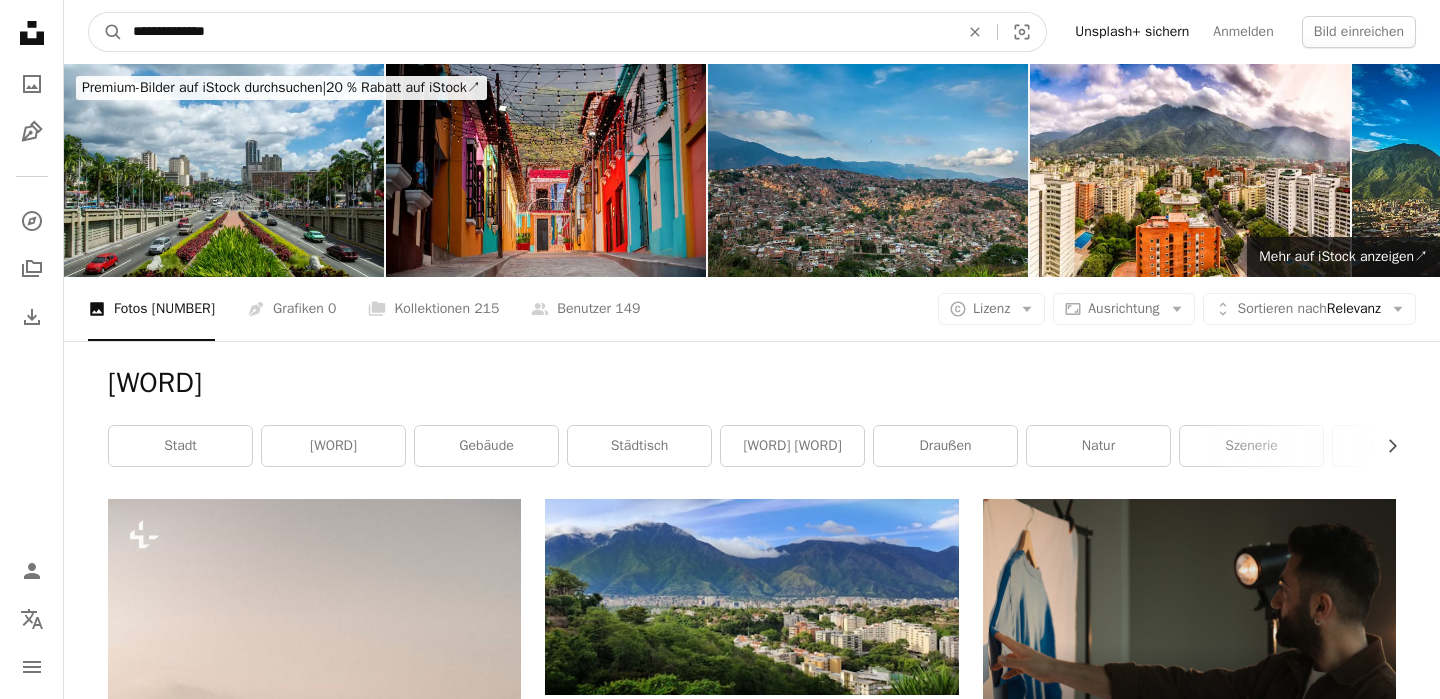 drag, startPoint x: 215, startPoint y: 36, endPoint x: 108, endPoint y: 19, distance: 108.34205 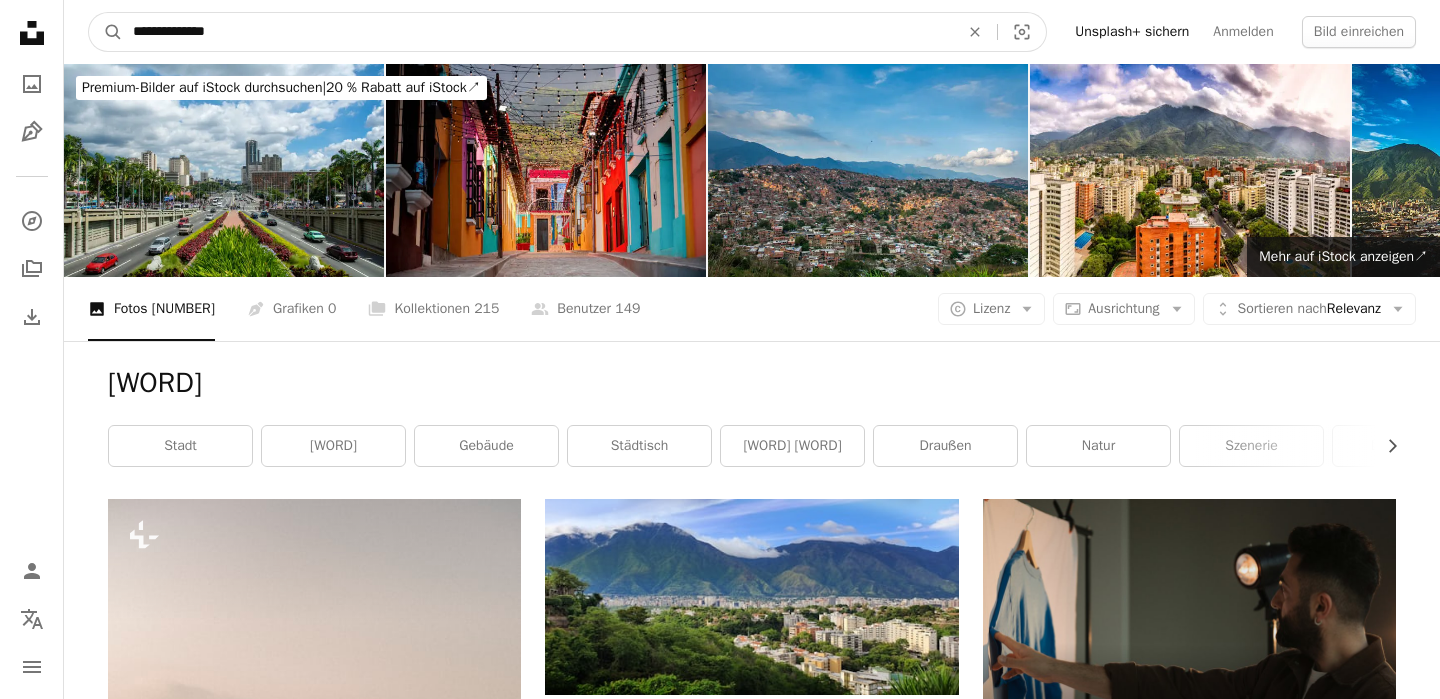 type on "**********" 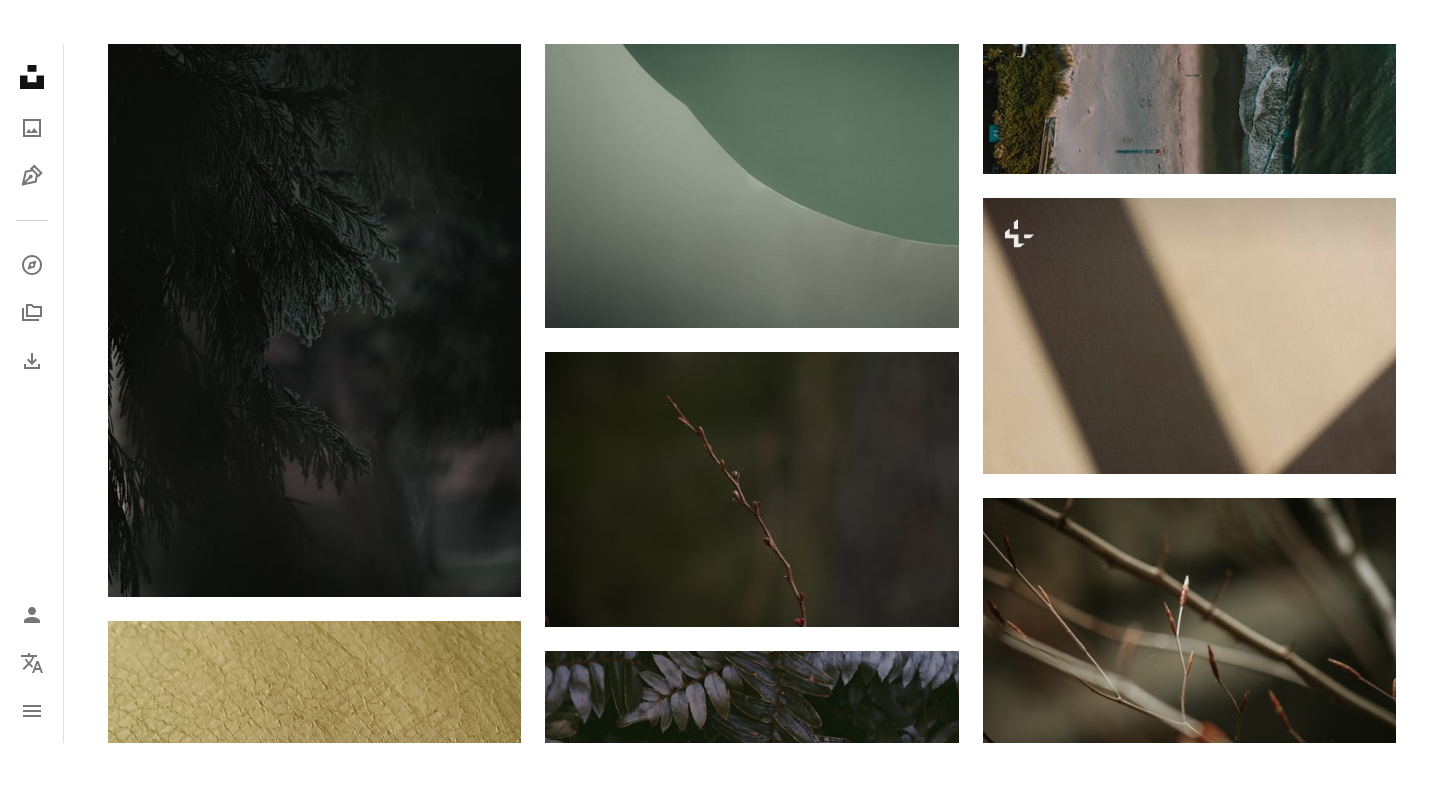 scroll, scrollTop: 11378, scrollLeft: 0, axis: vertical 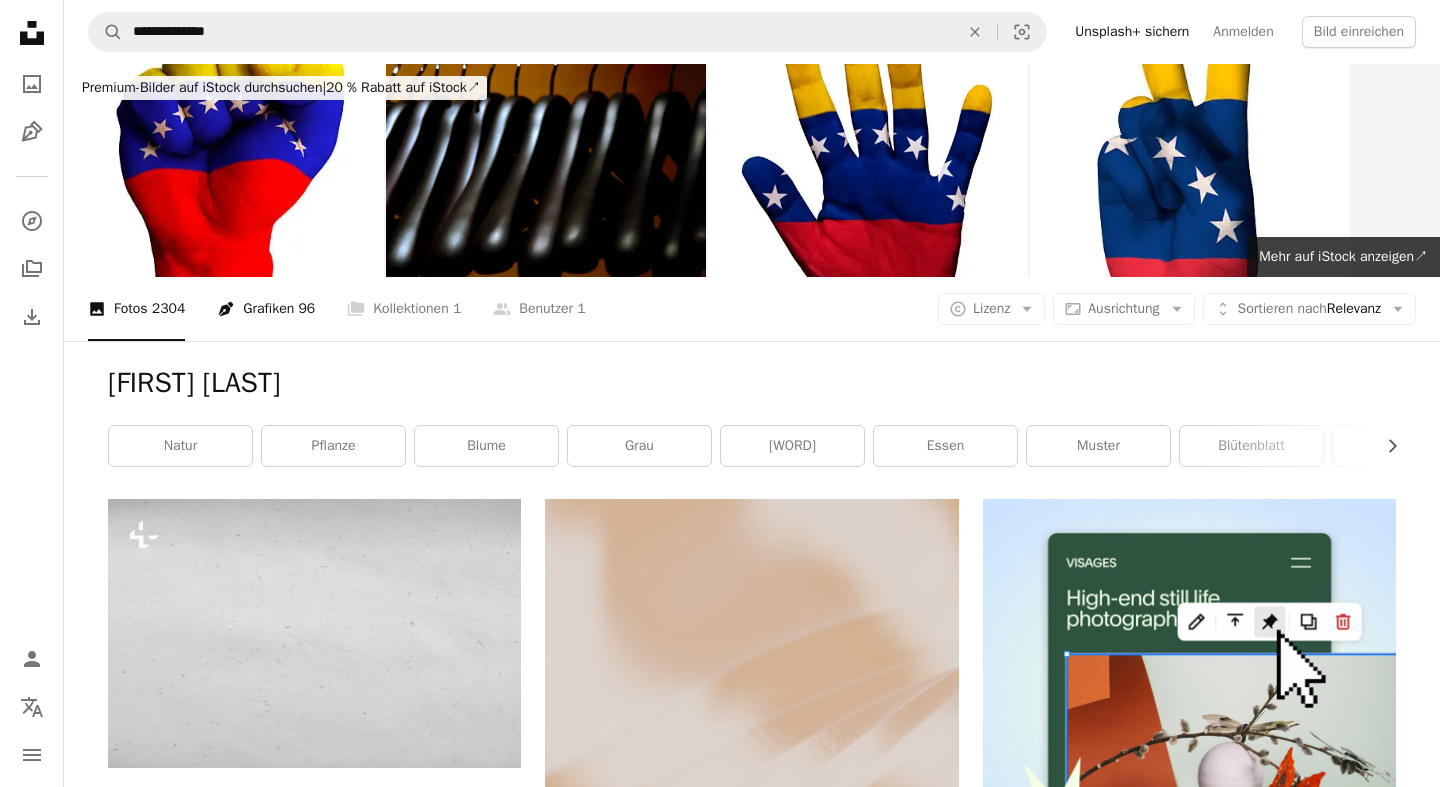click on "Pen Tool Grafiken   [NUMBER]" at bounding box center (266, 309) 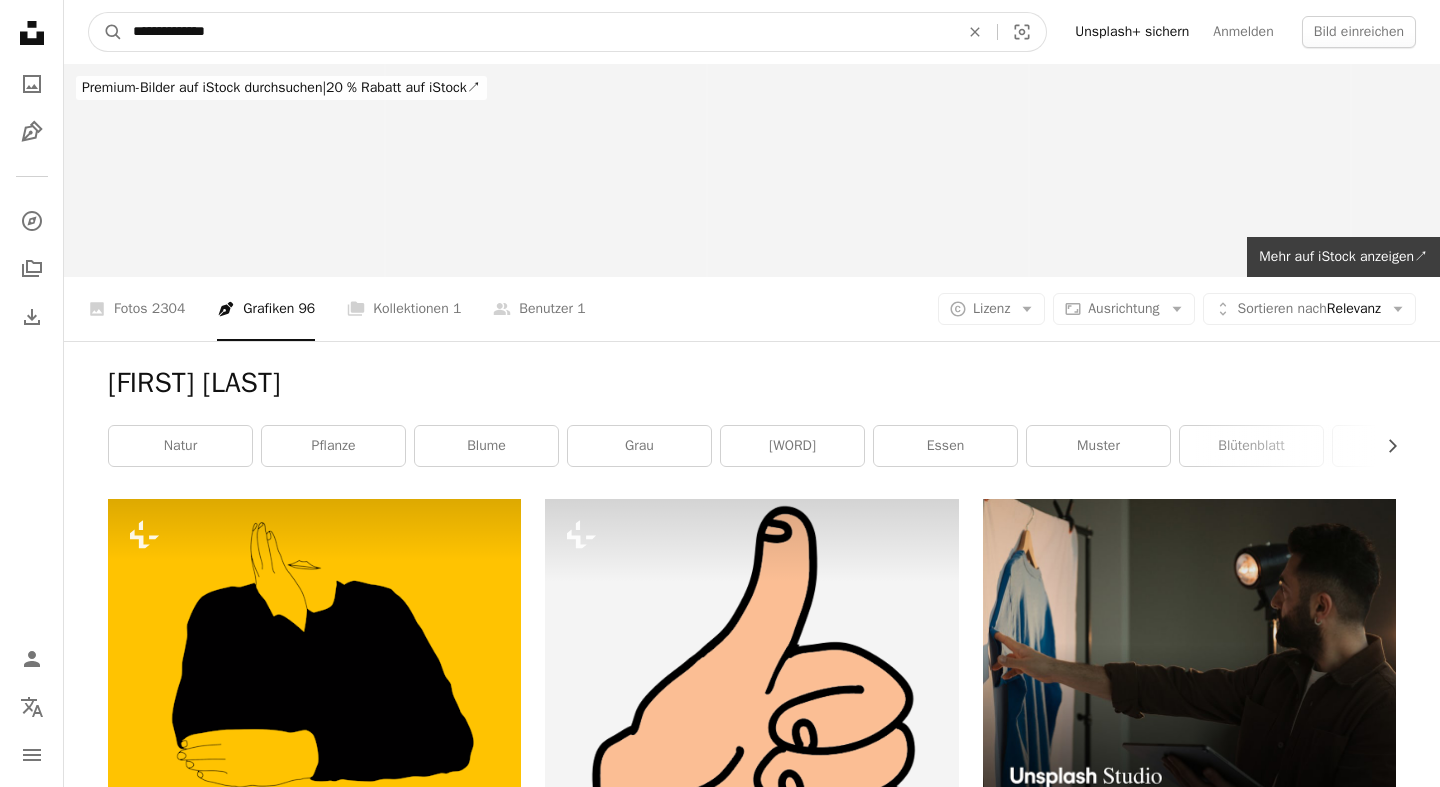 drag, startPoint x: 241, startPoint y: 35, endPoint x: 70, endPoint y: 33, distance: 171.01169 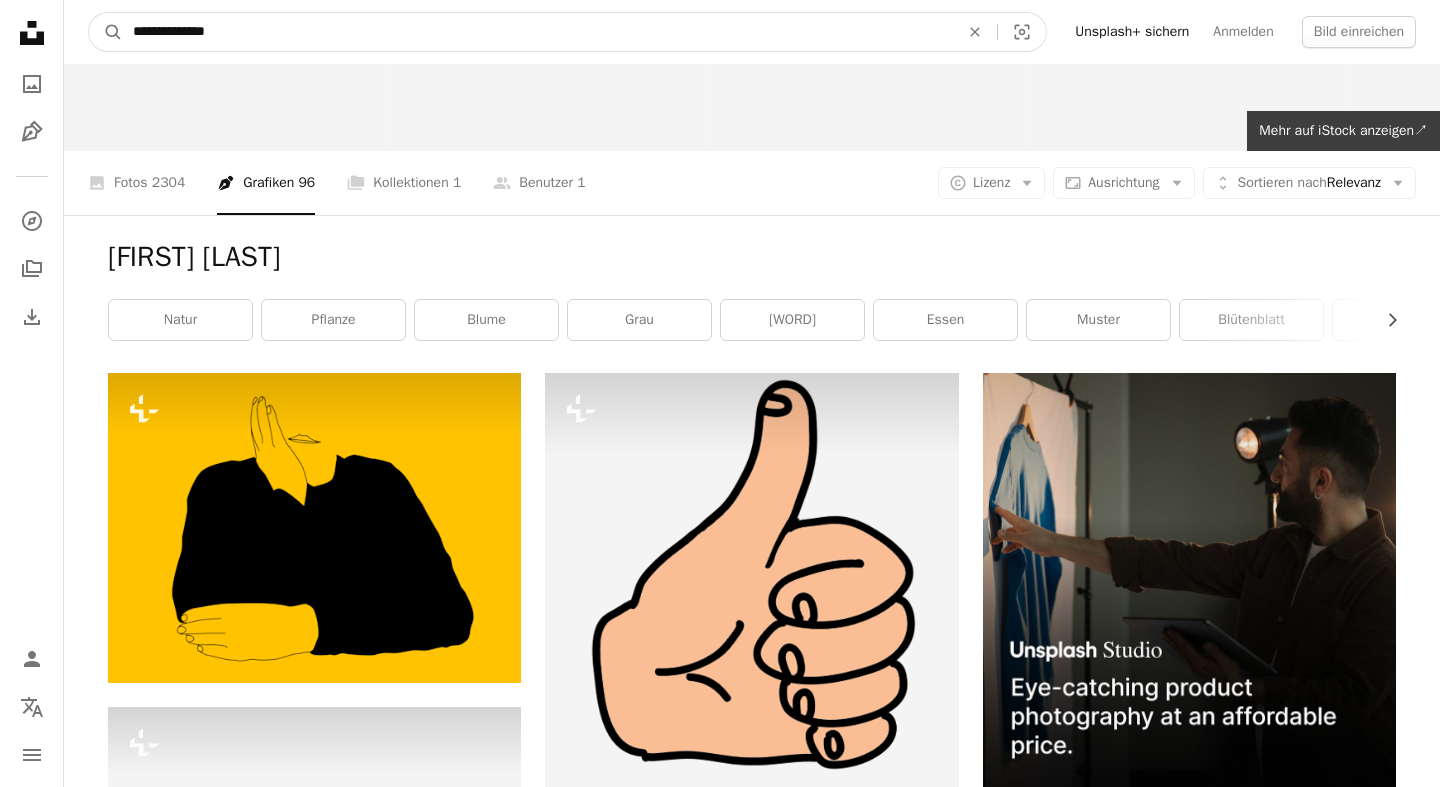 scroll, scrollTop: 0, scrollLeft: 0, axis: both 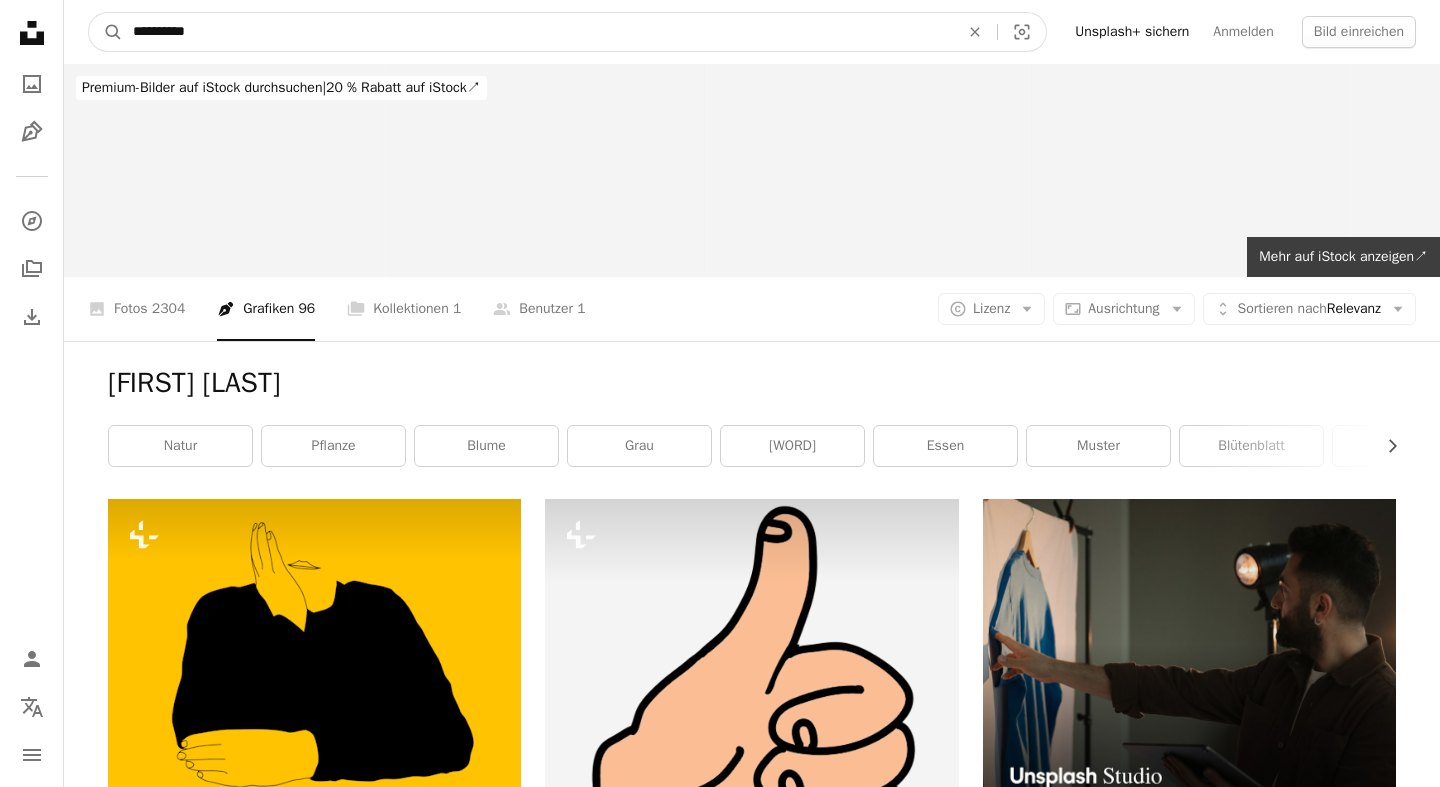 type on "*********" 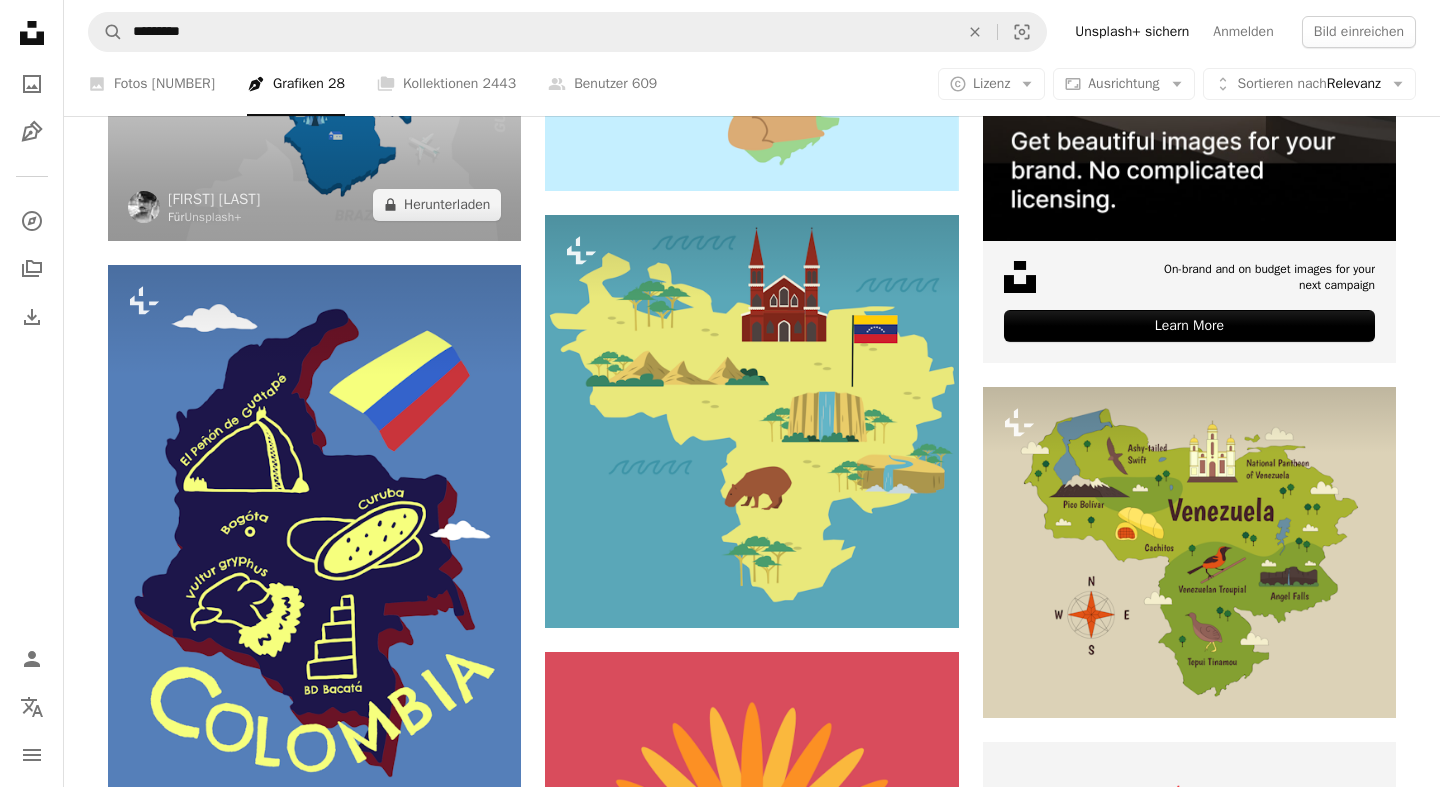 scroll, scrollTop: 0, scrollLeft: 0, axis: both 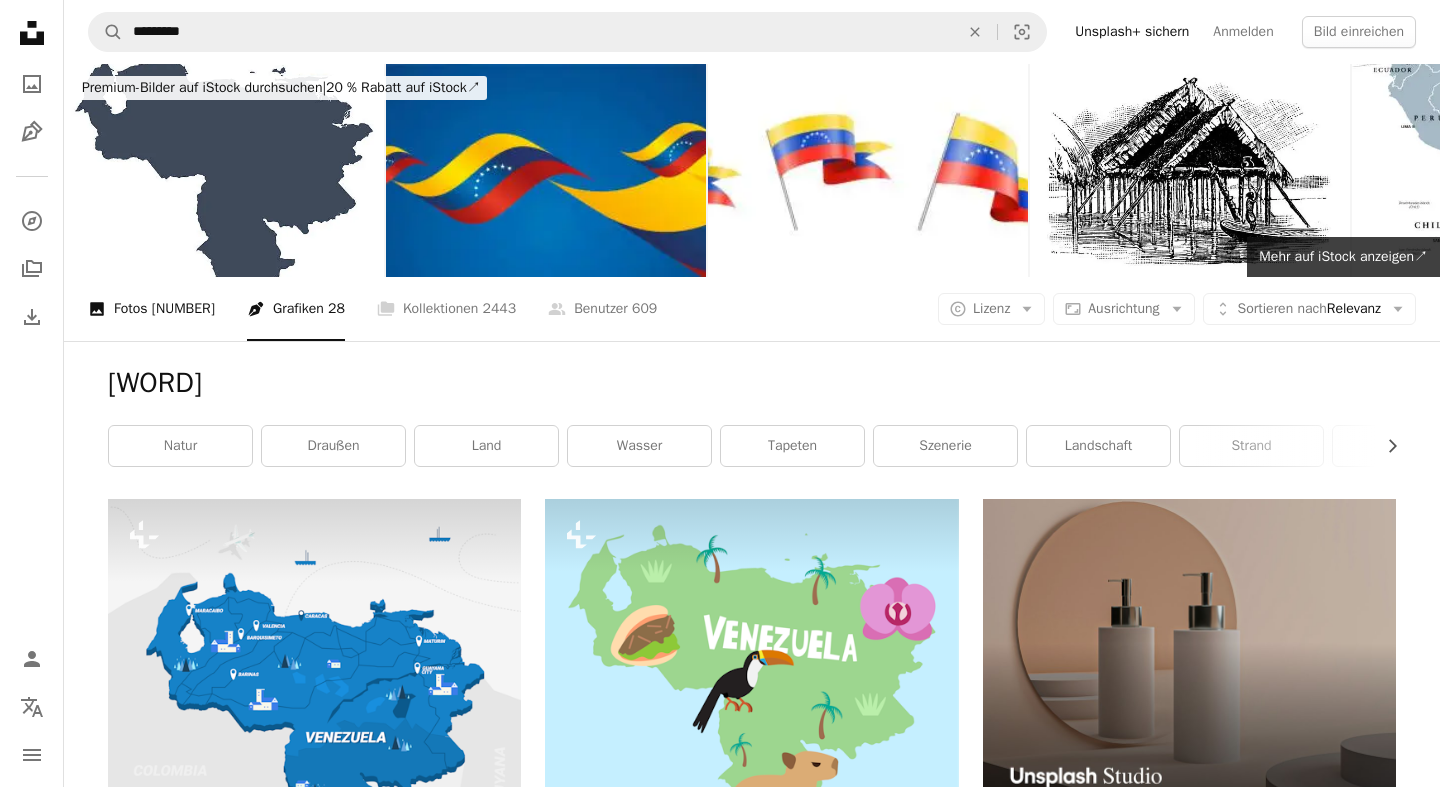 click on "[NUMBER]" at bounding box center (183, 309) 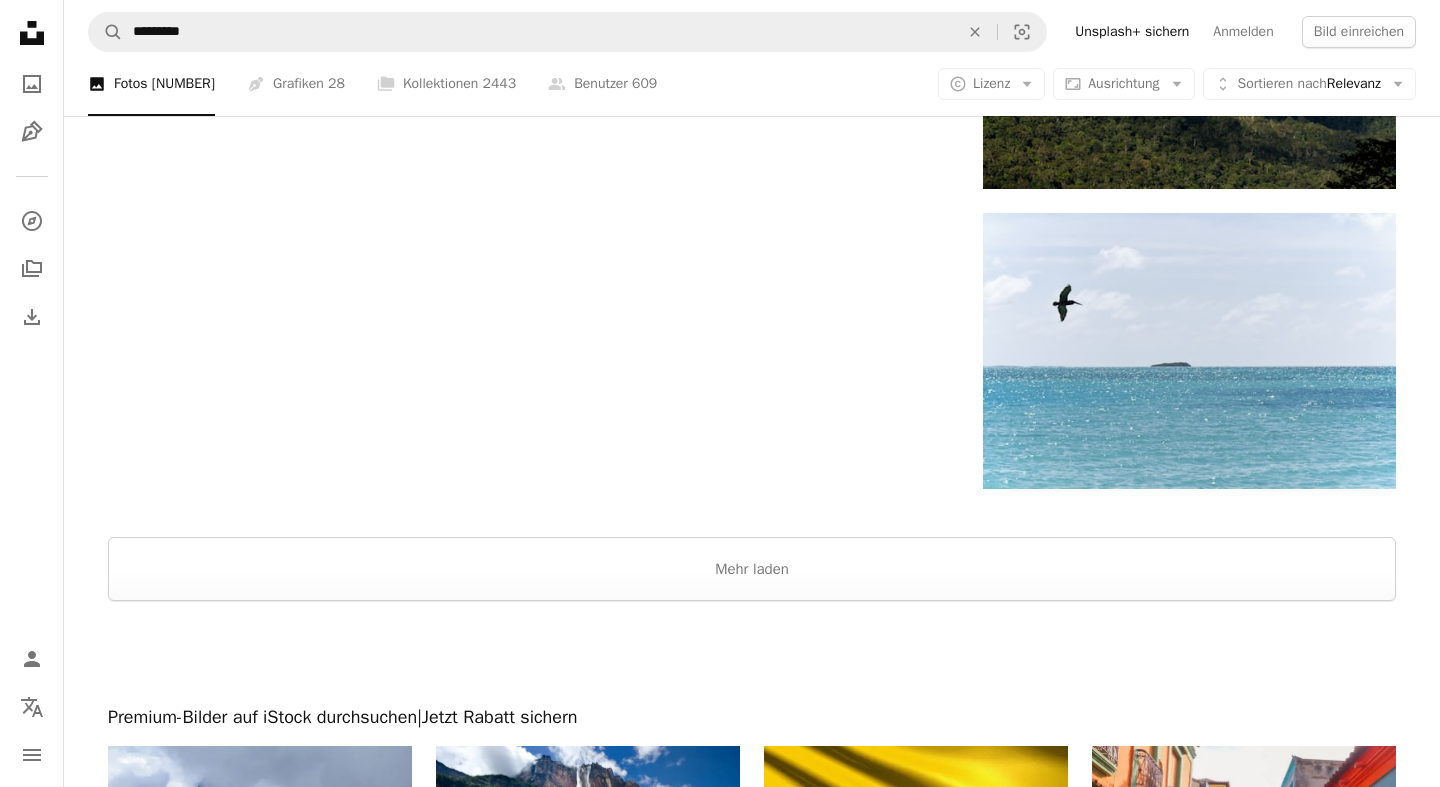 scroll, scrollTop: 3831, scrollLeft: 0, axis: vertical 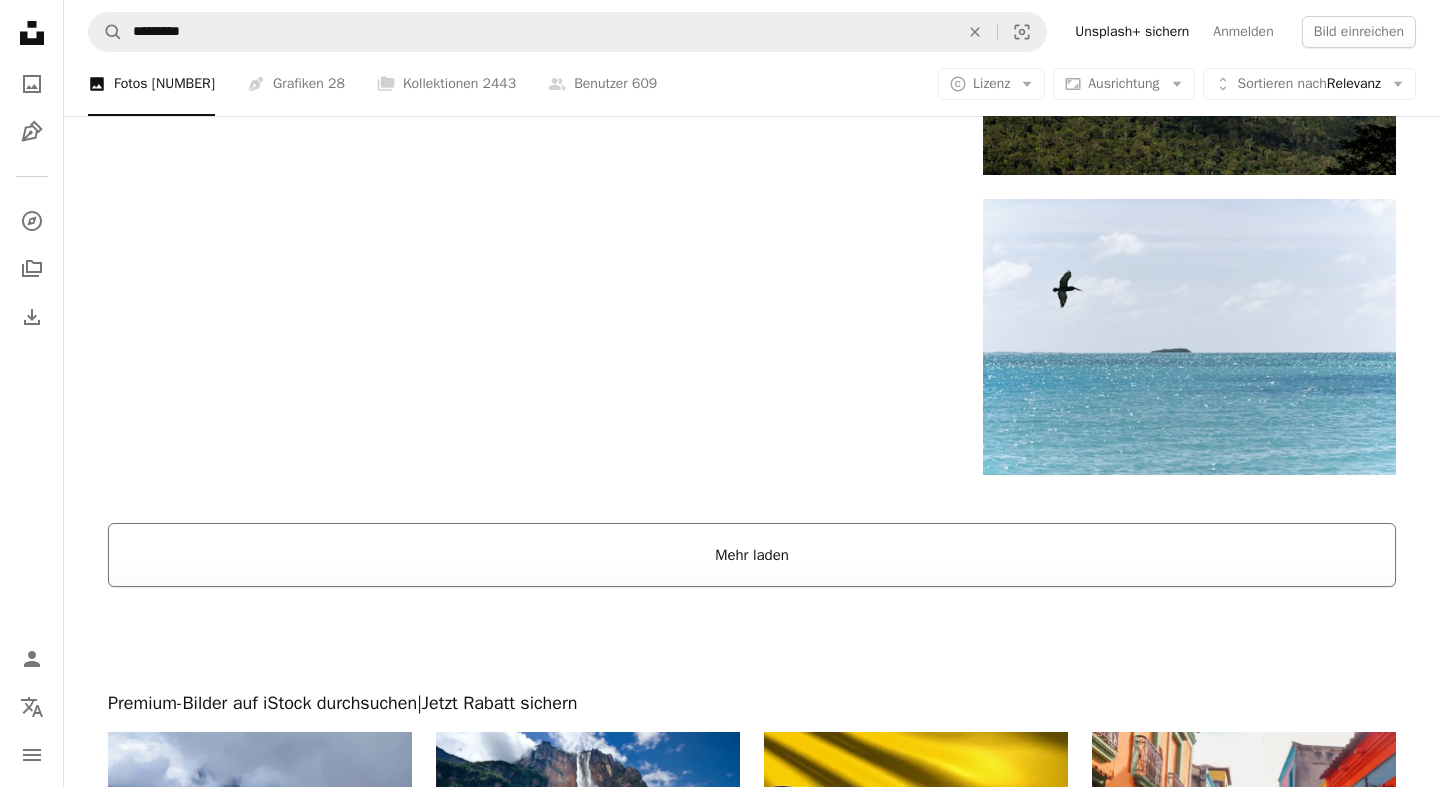 click on "Mehr laden" at bounding box center (752, 555) 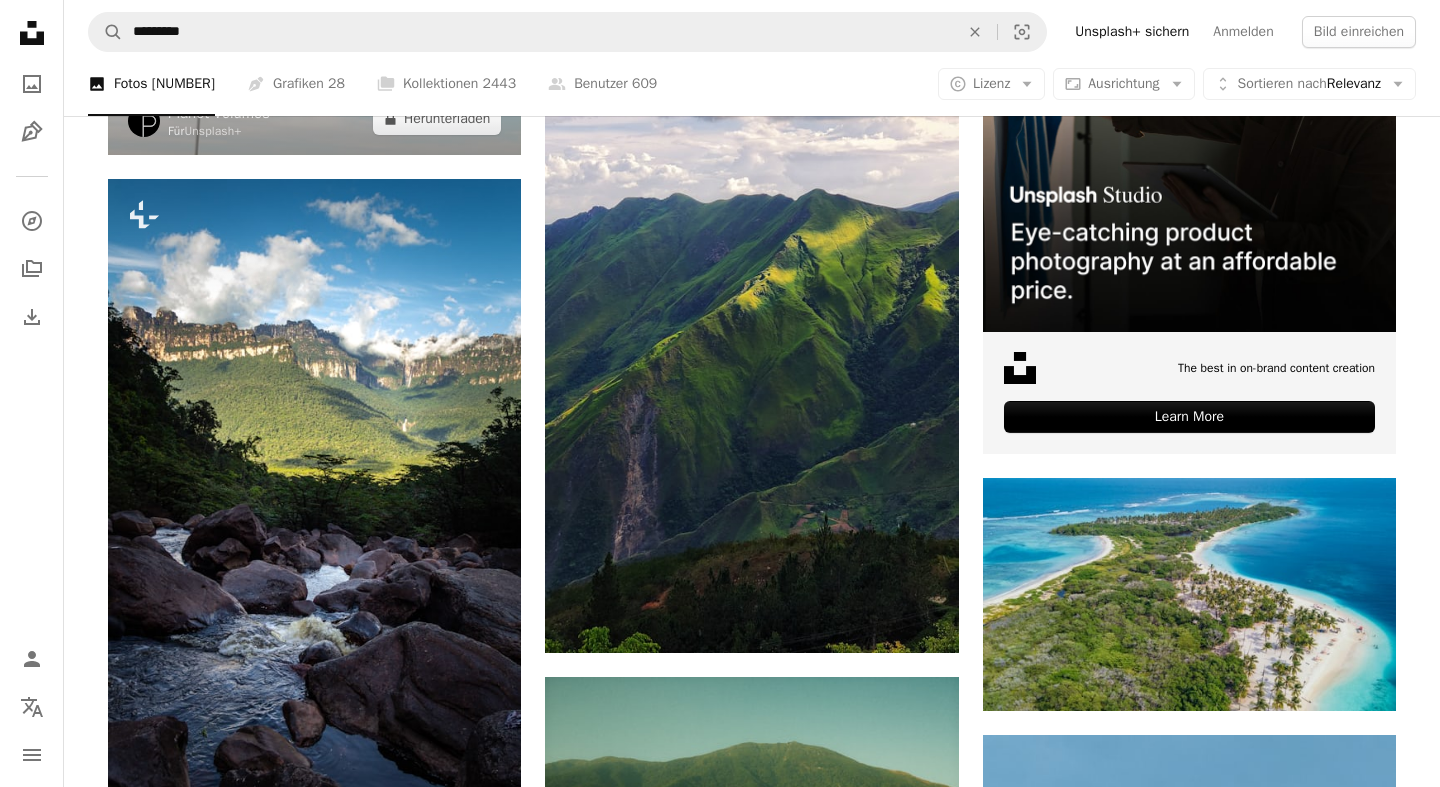 scroll, scrollTop: 355, scrollLeft: 0, axis: vertical 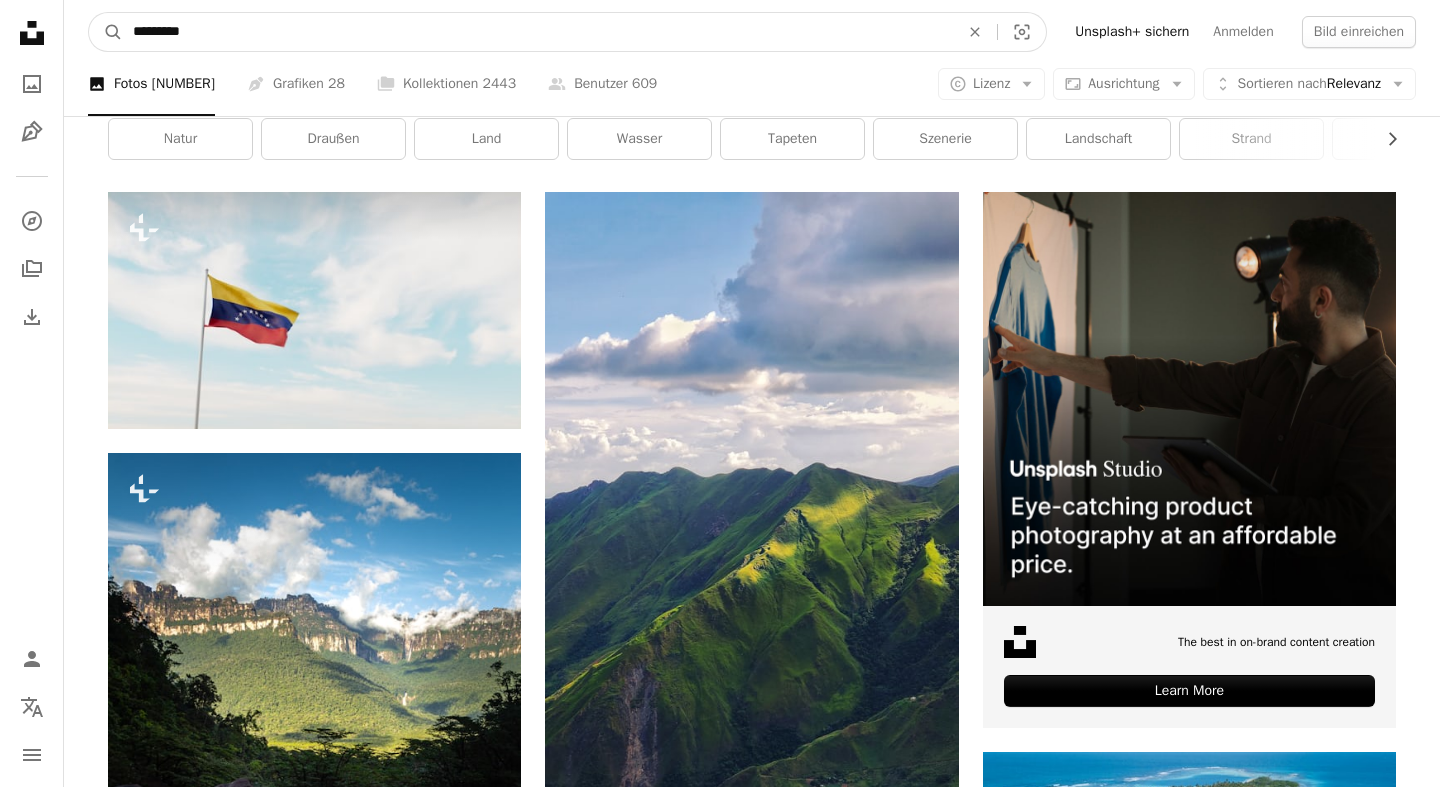 drag, startPoint x: 160, startPoint y: 34, endPoint x: 30, endPoint y: 31, distance: 130.0346 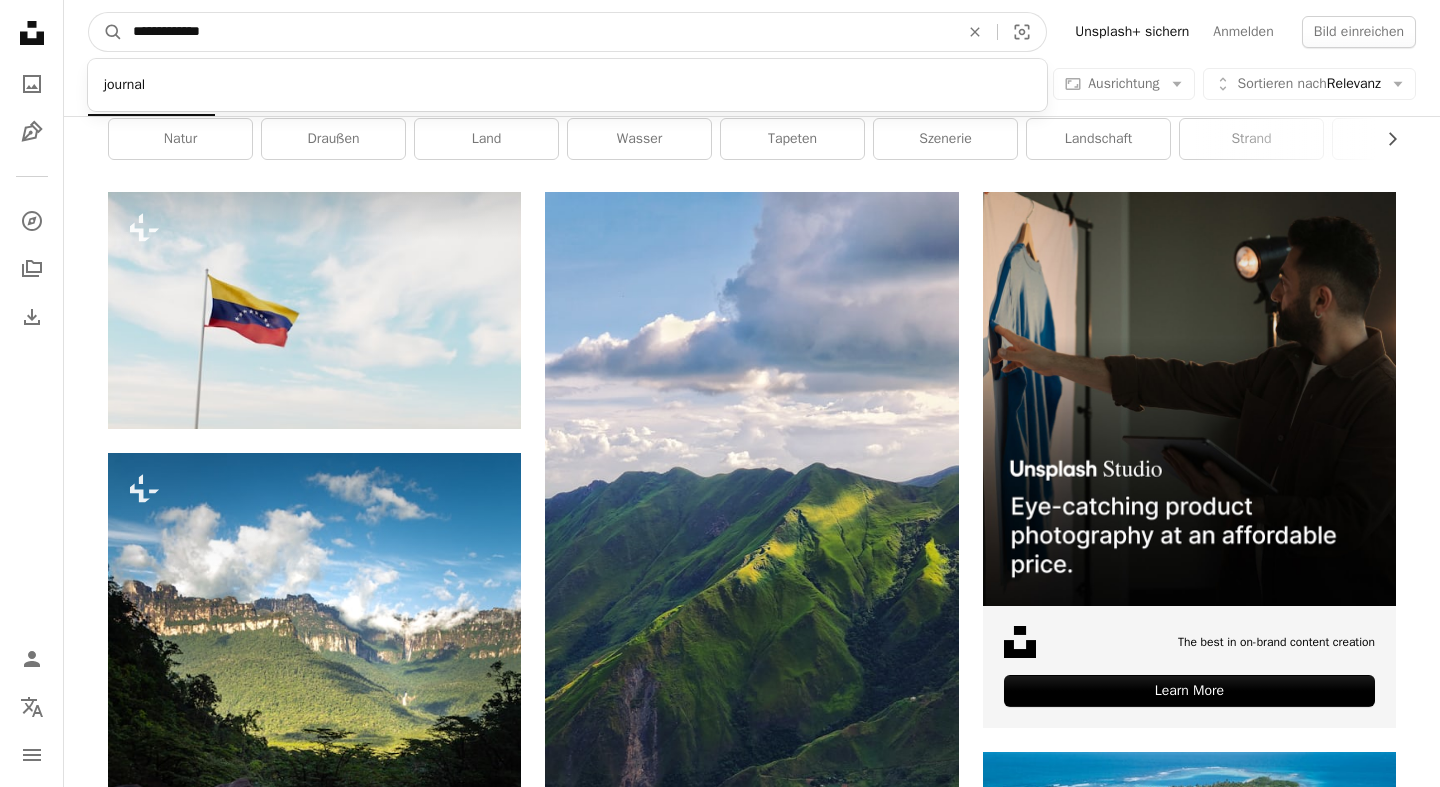type on "**********" 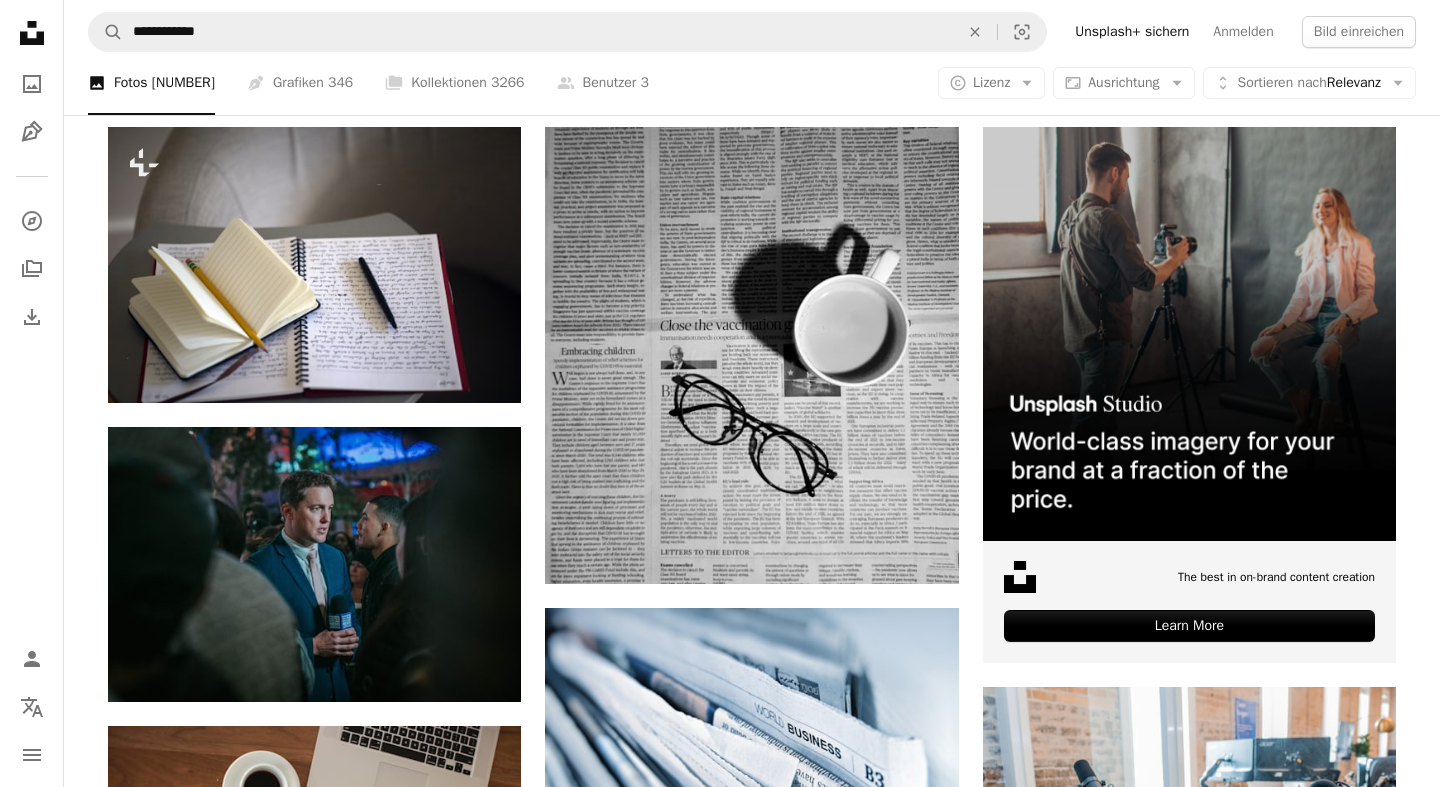 scroll, scrollTop: 368, scrollLeft: 0, axis: vertical 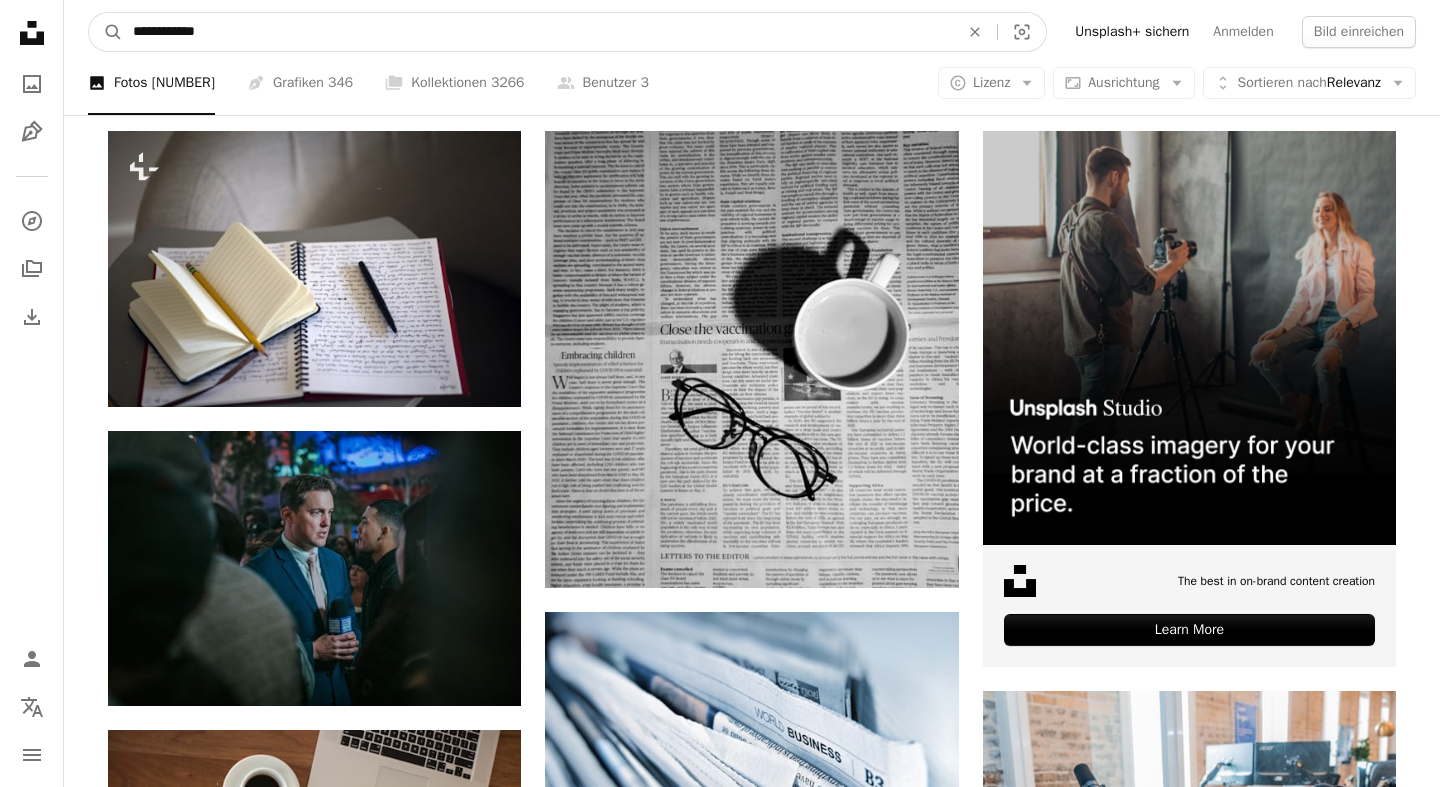drag, startPoint x: 242, startPoint y: 43, endPoint x: 97, endPoint y: 30, distance: 145.58159 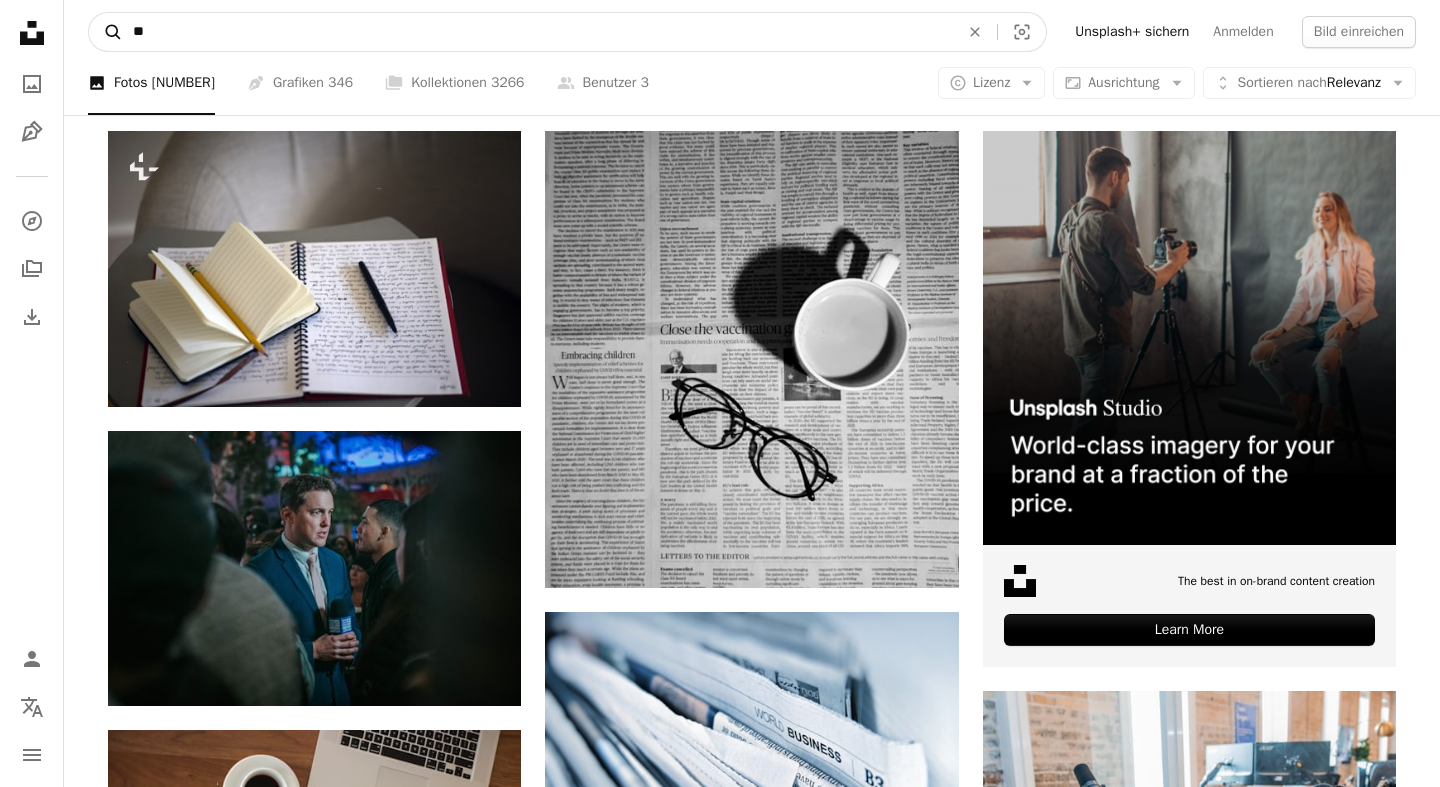 type on "*" 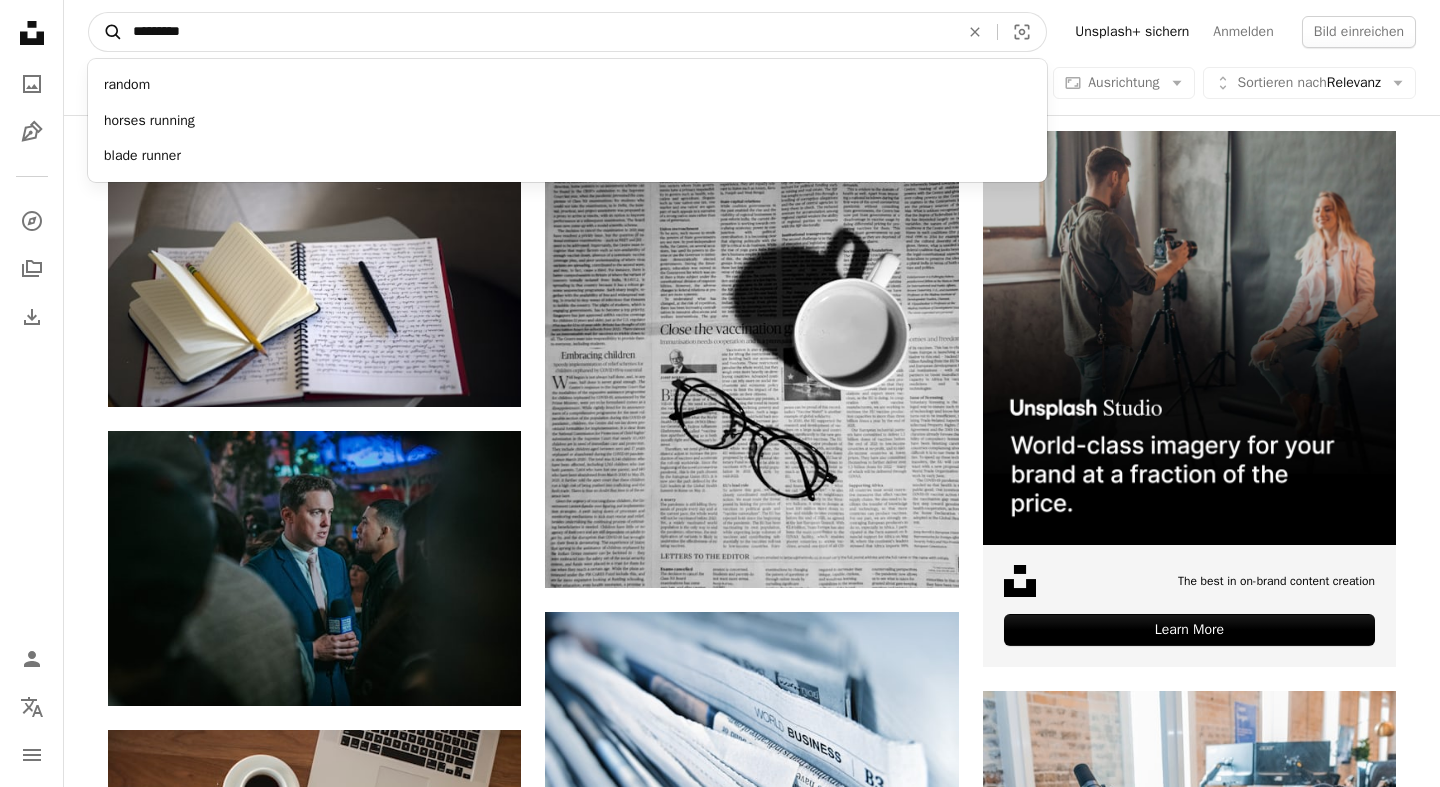 type on "********" 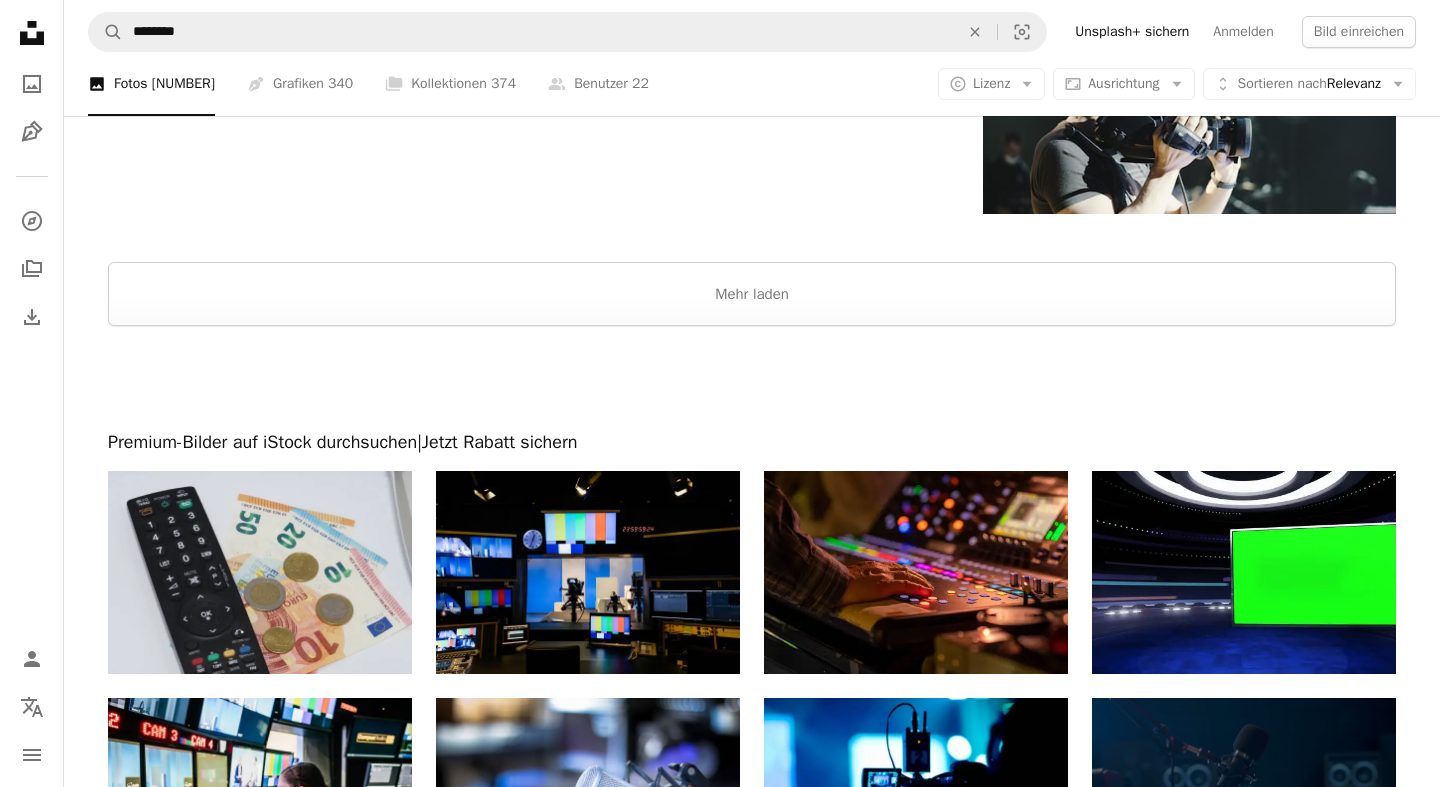 scroll, scrollTop: 3164, scrollLeft: 0, axis: vertical 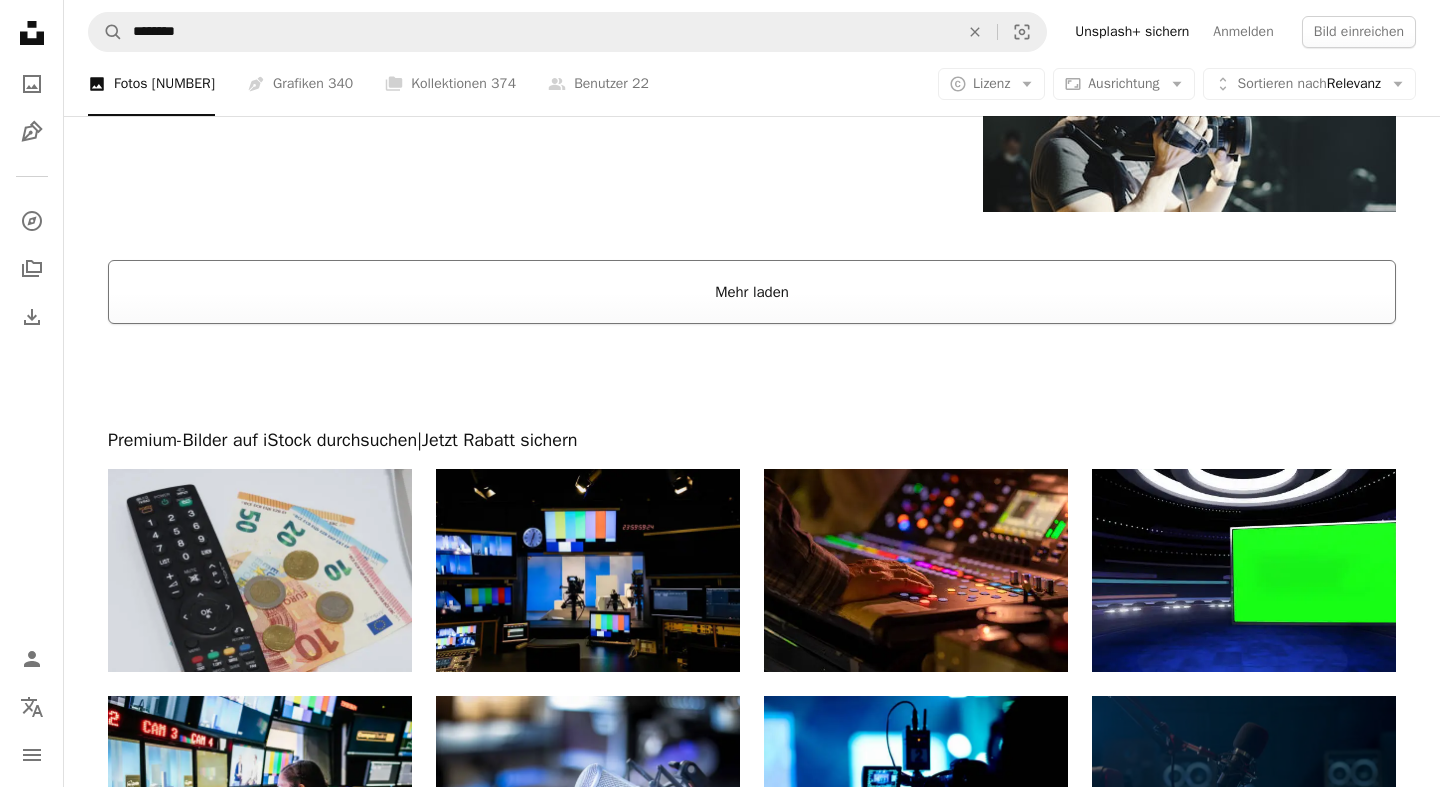 click on "Mehr laden" at bounding box center (752, 292) 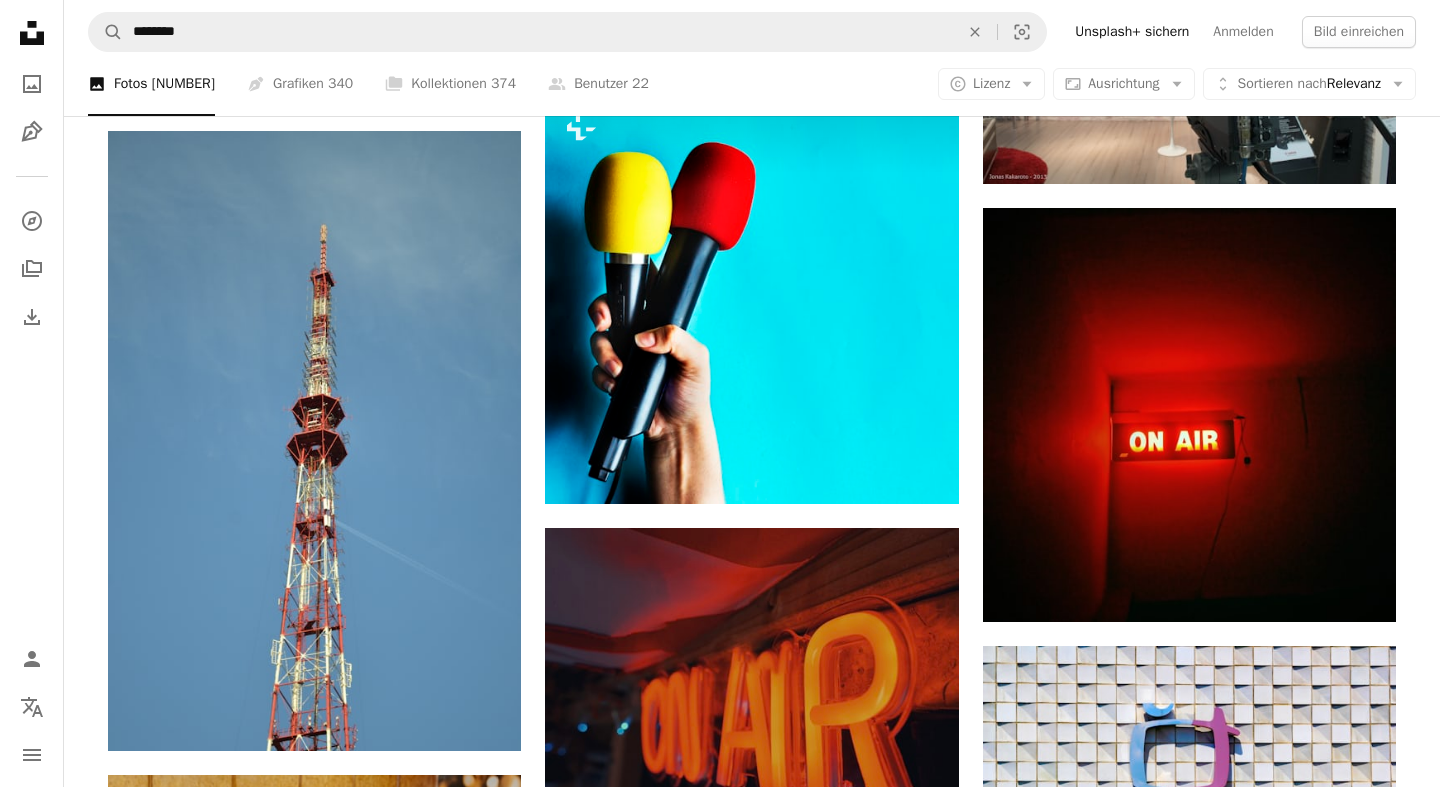 scroll, scrollTop: 3787, scrollLeft: 0, axis: vertical 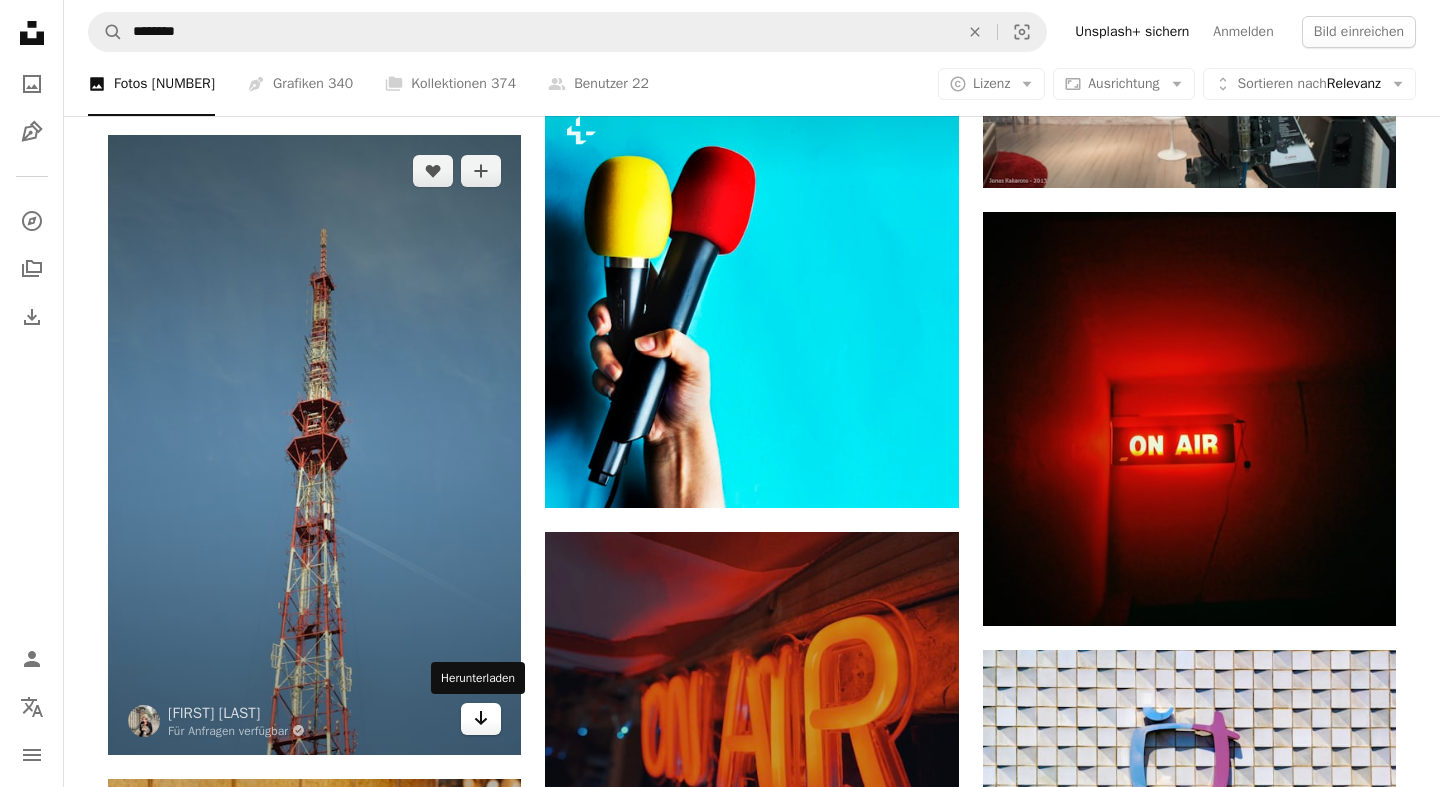 click 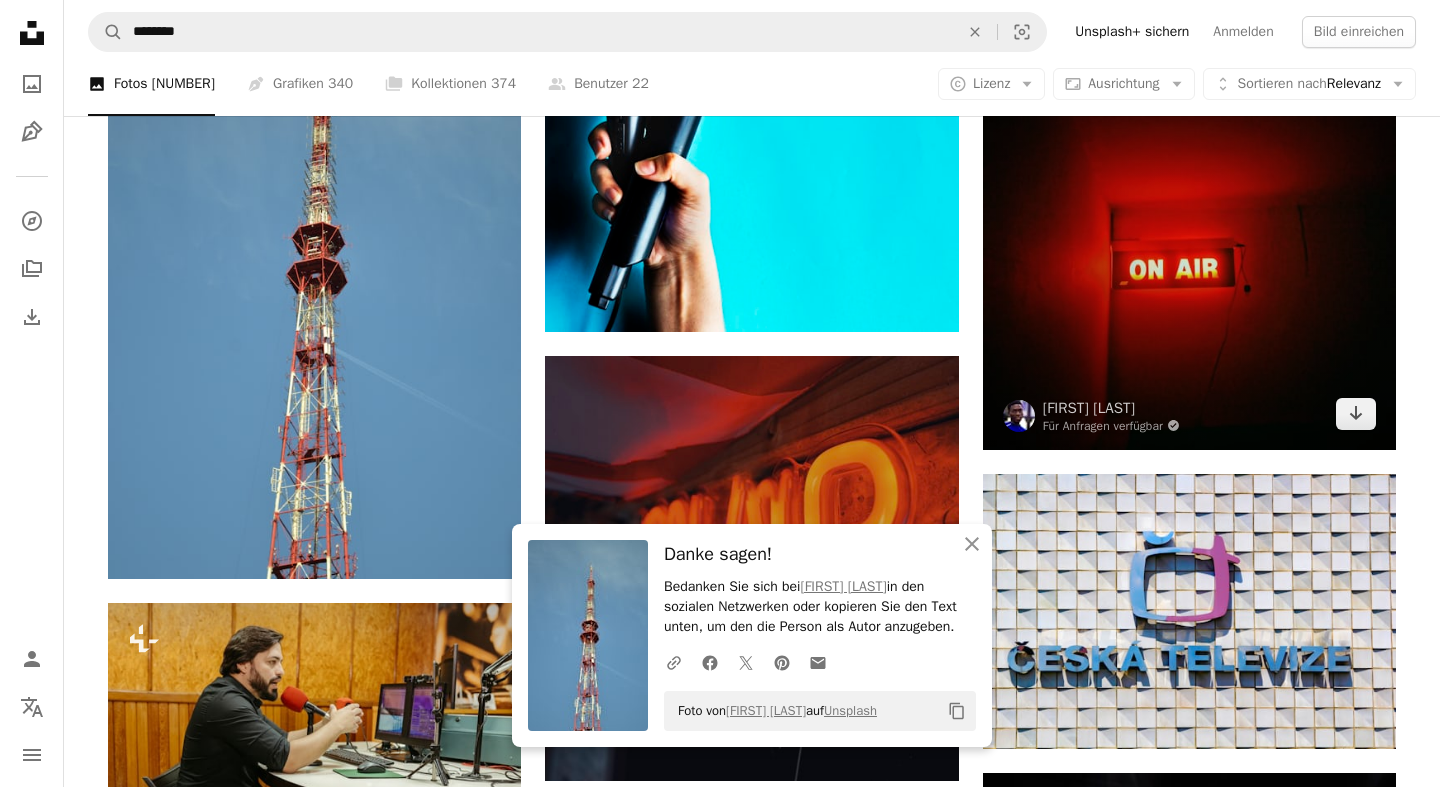 scroll, scrollTop: 4040, scrollLeft: 0, axis: vertical 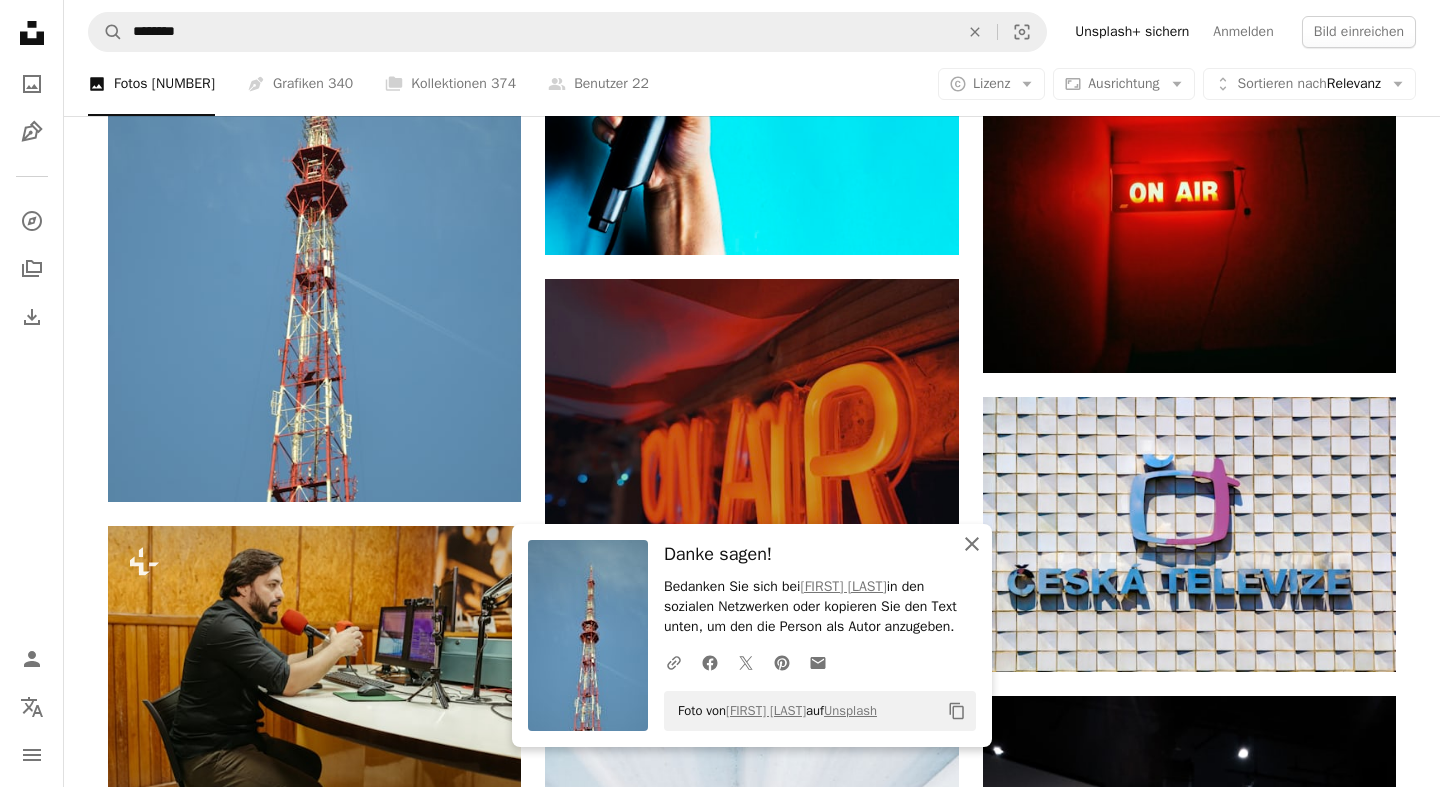 click on "An X shape" 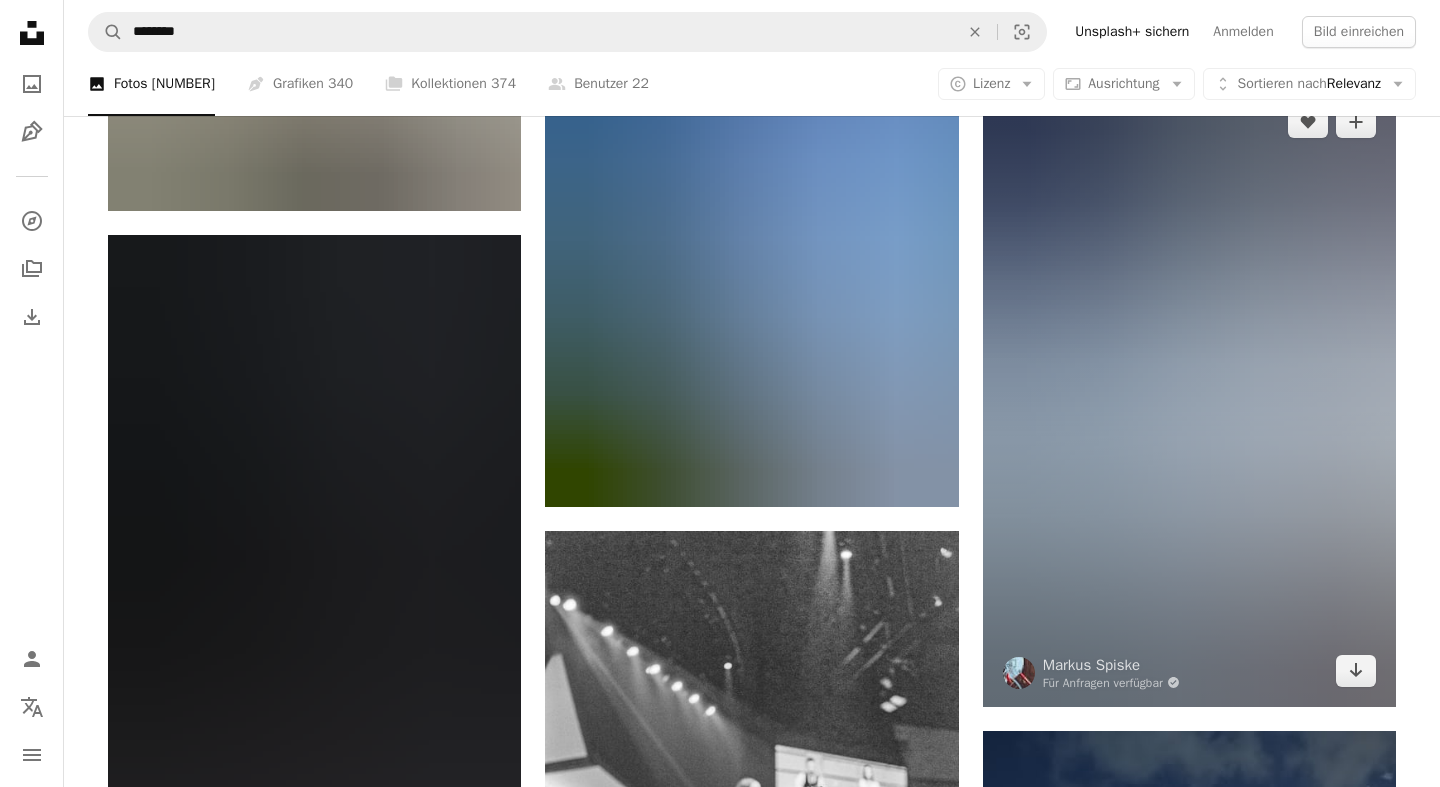 scroll, scrollTop: 6408, scrollLeft: 0, axis: vertical 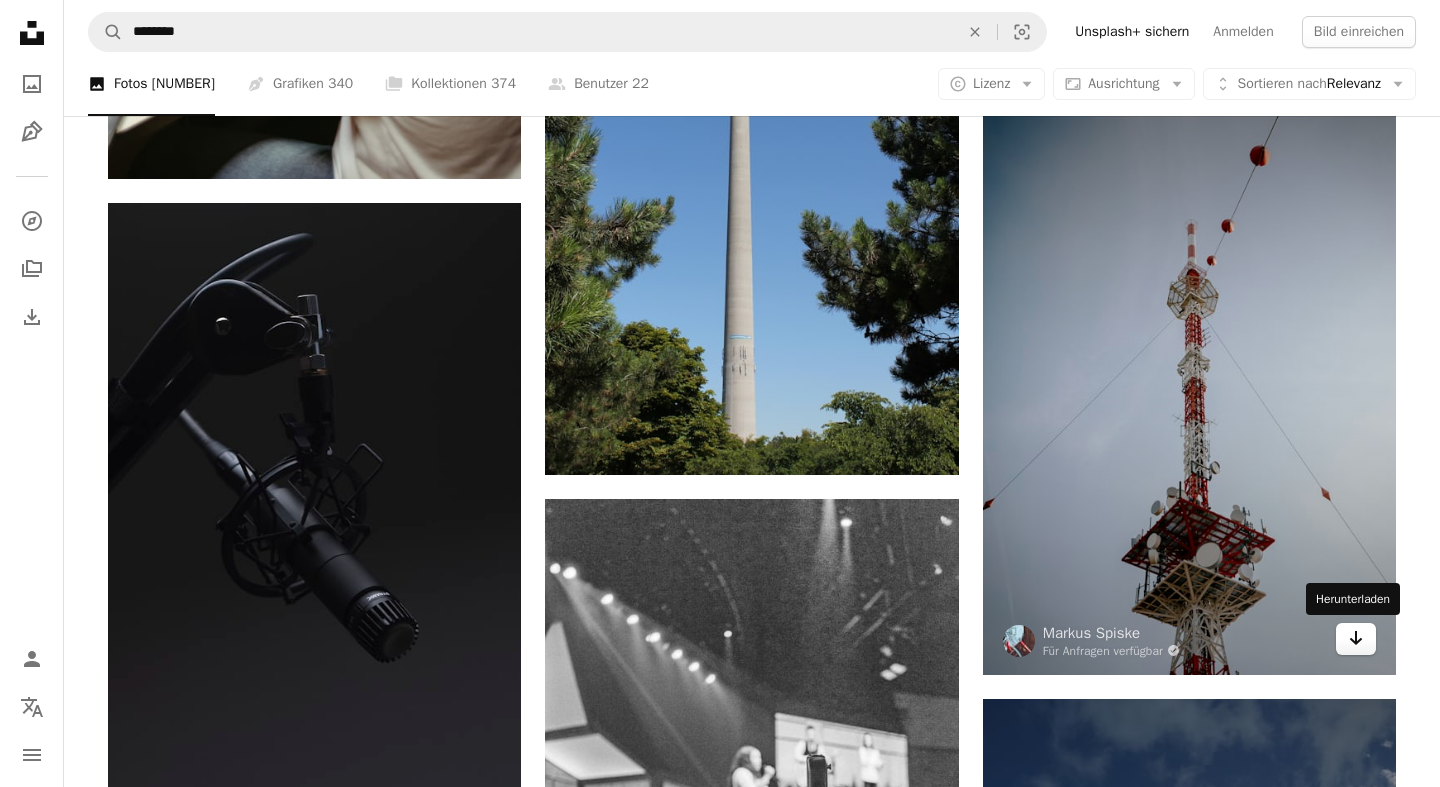 click on "Arrow pointing down" at bounding box center (1356, 639) 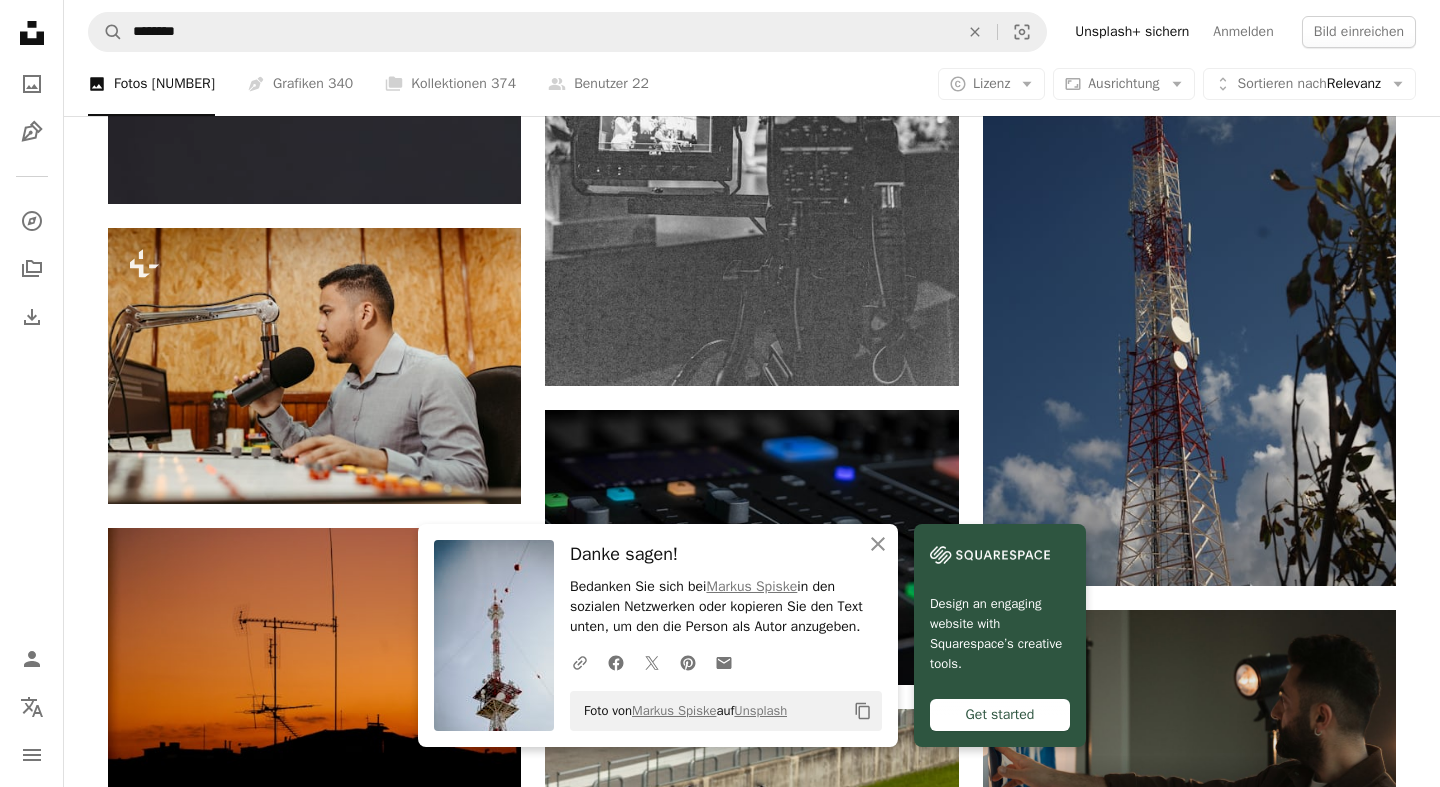 scroll, scrollTop: 7145, scrollLeft: 0, axis: vertical 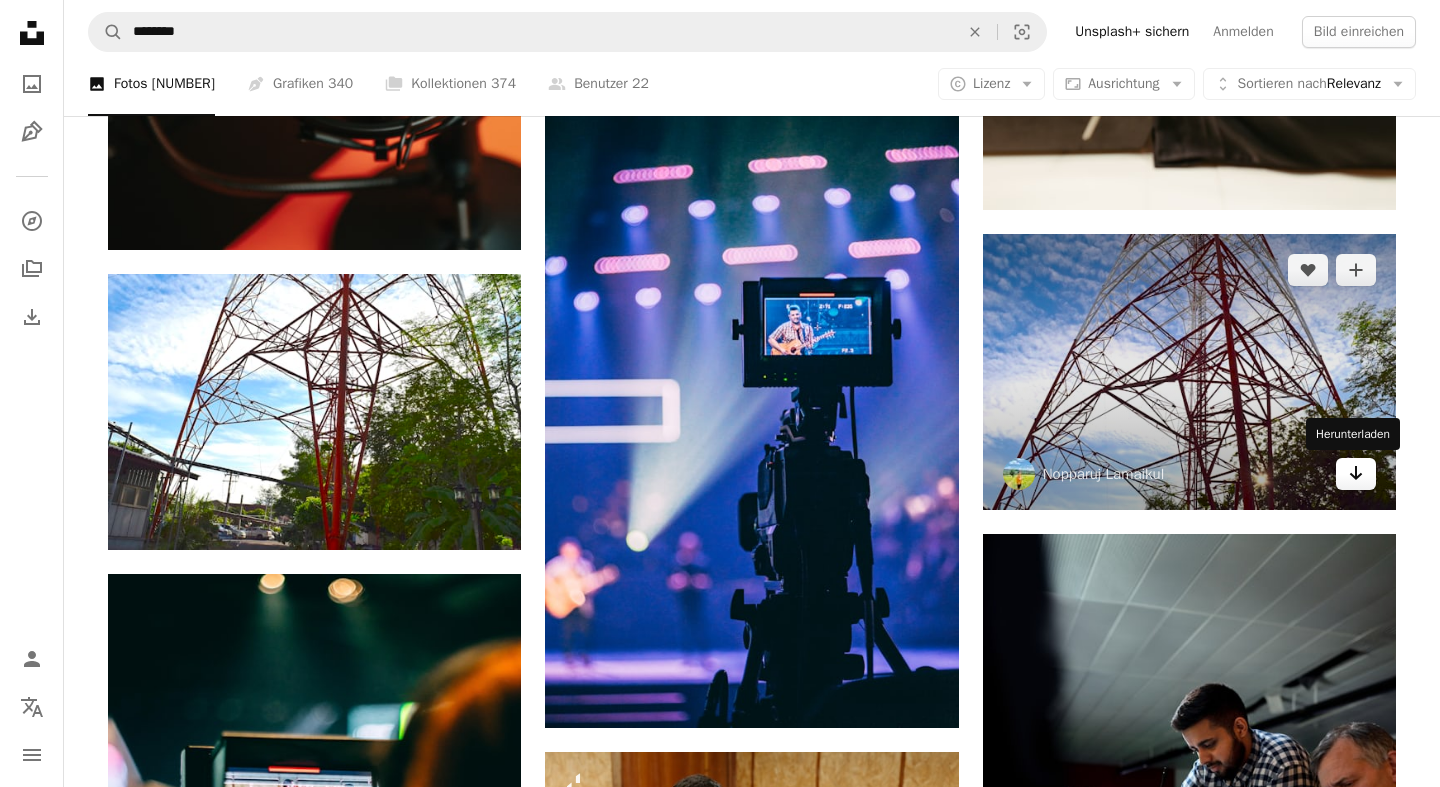 click on "Arrow pointing down" 